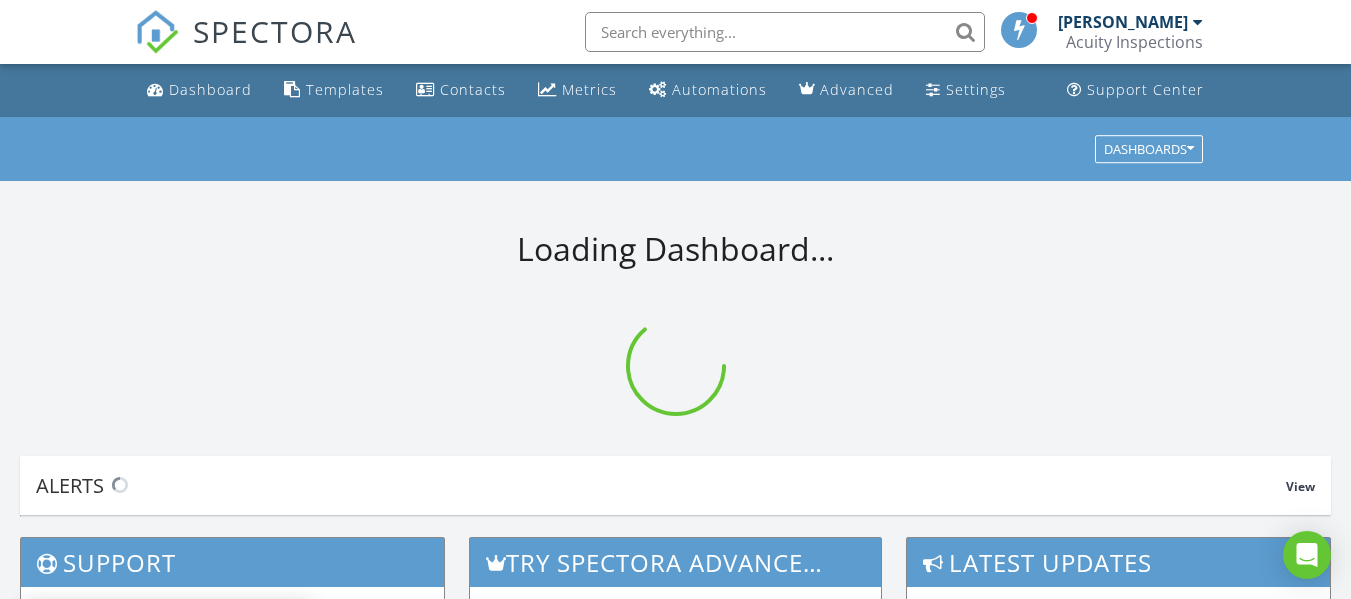 scroll, scrollTop: 0, scrollLeft: 0, axis: both 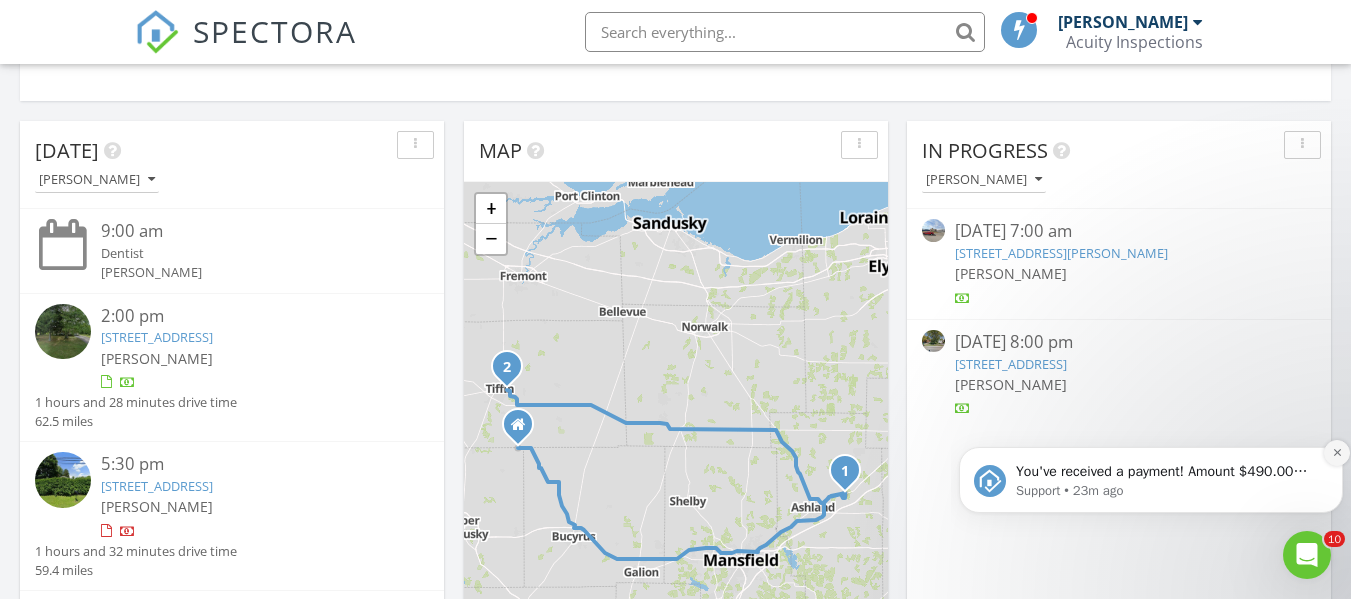 click 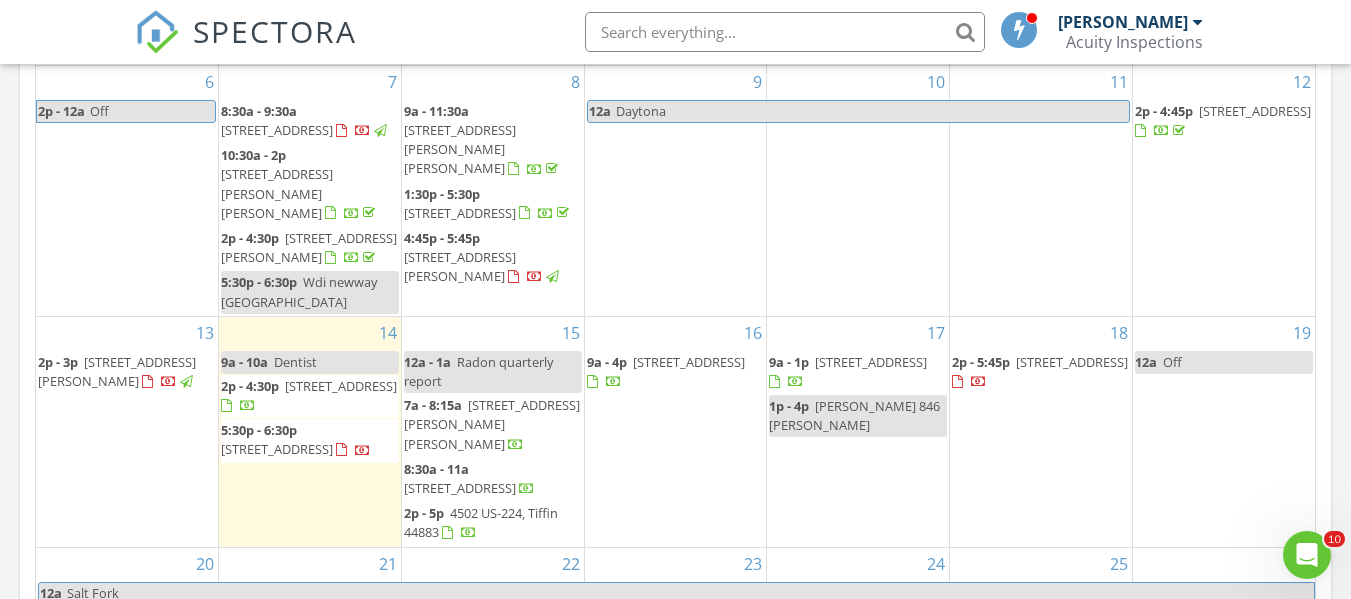 scroll, scrollTop: 1341, scrollLeft: 0, axis: vertical 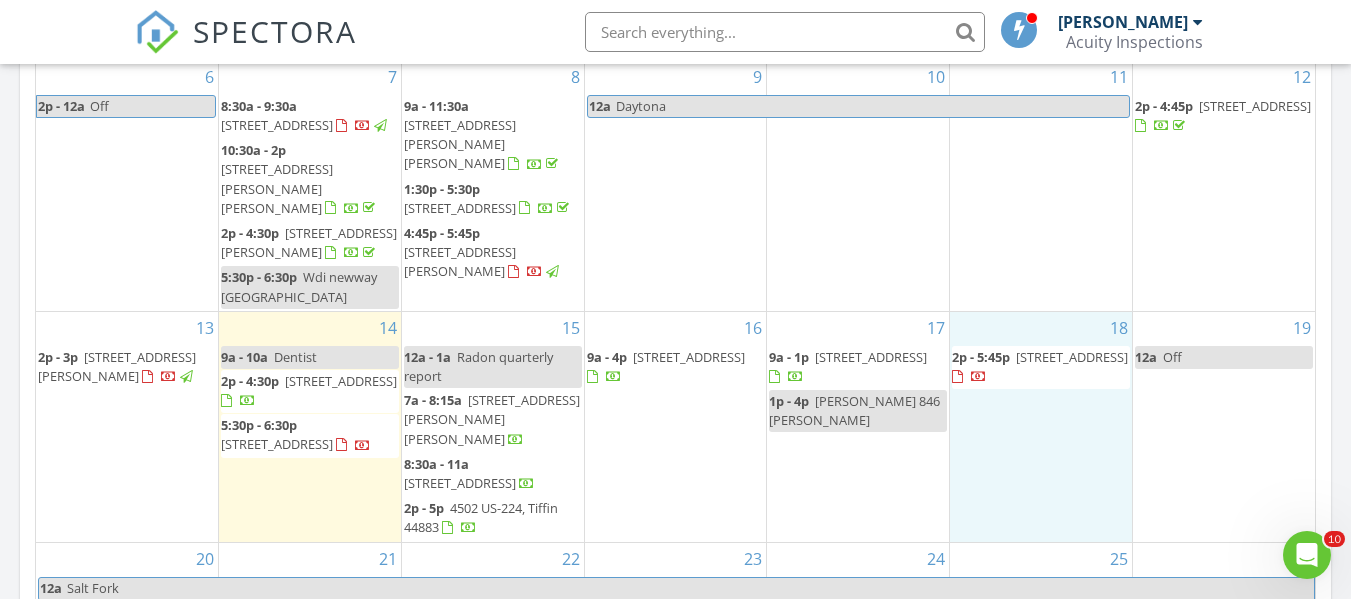 click on "18
2p - 5:45p
13286 Arrowhead Dr, Findlay 45840" at bounding box center [1041, 427] 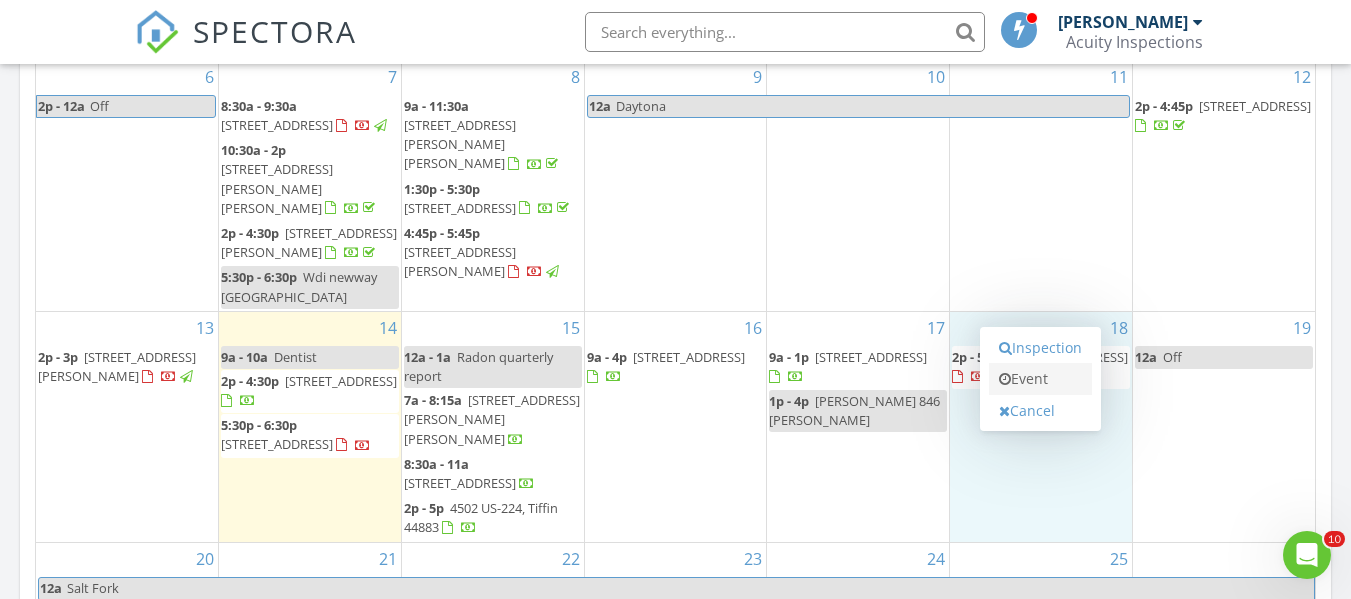 click on "Event" at bounding box center (1040, 379) 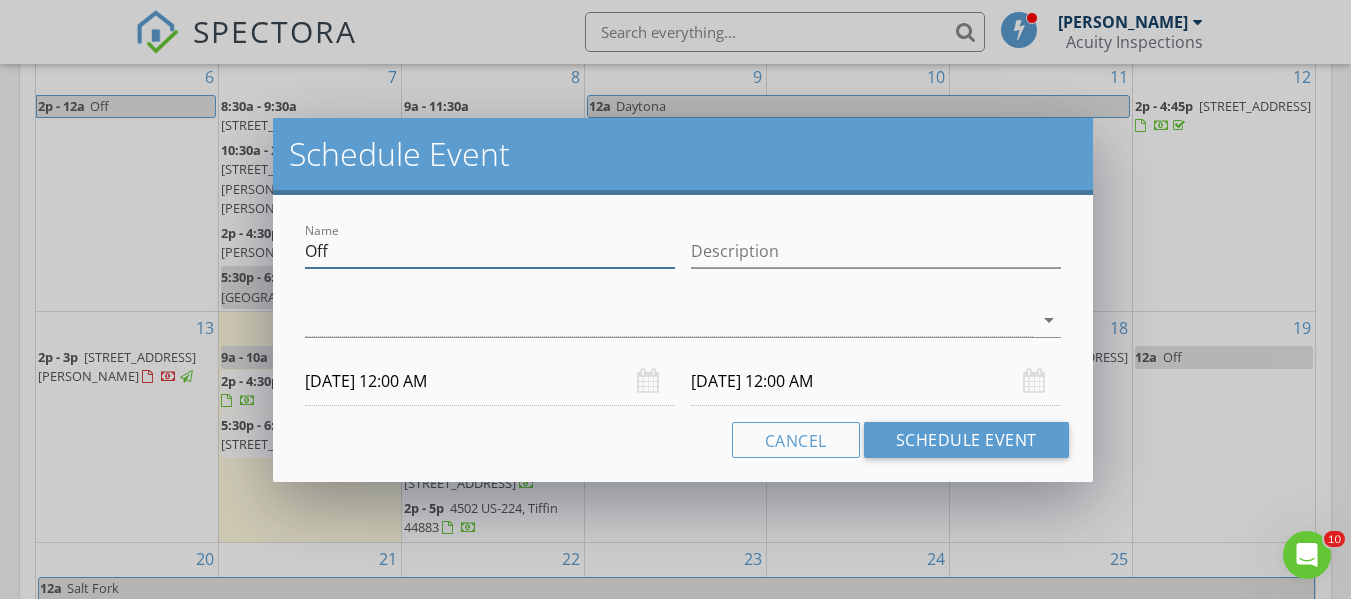click on "Off" at bounding box center [490, 251] 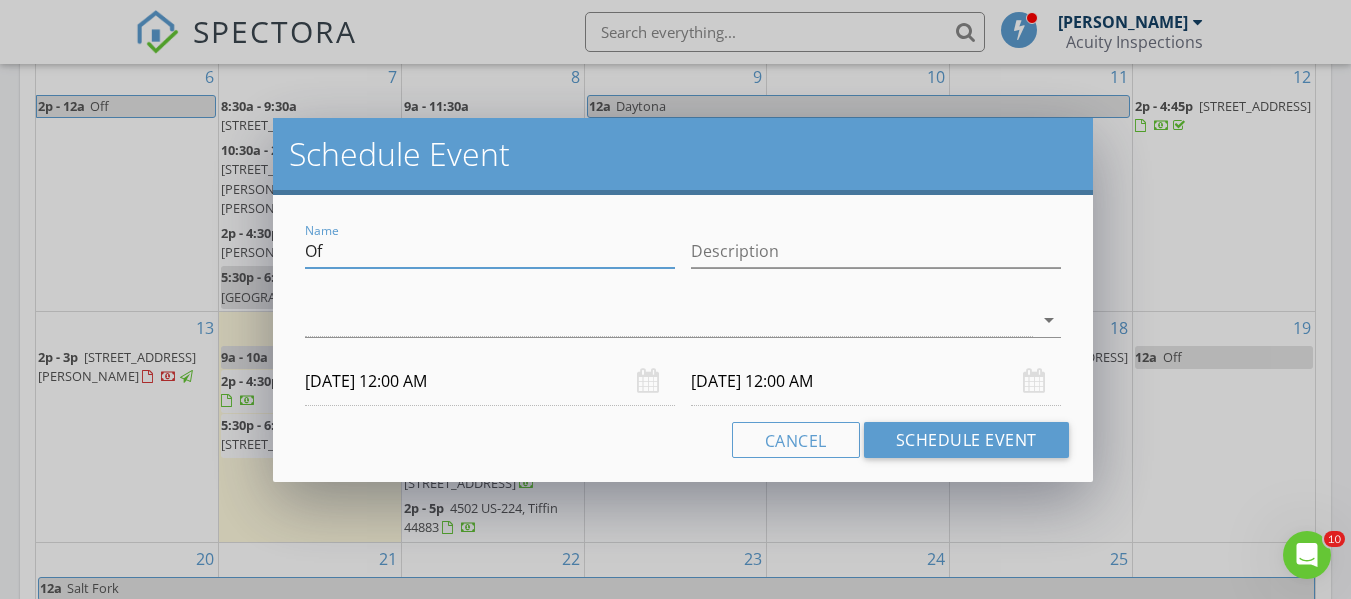 type on "O" 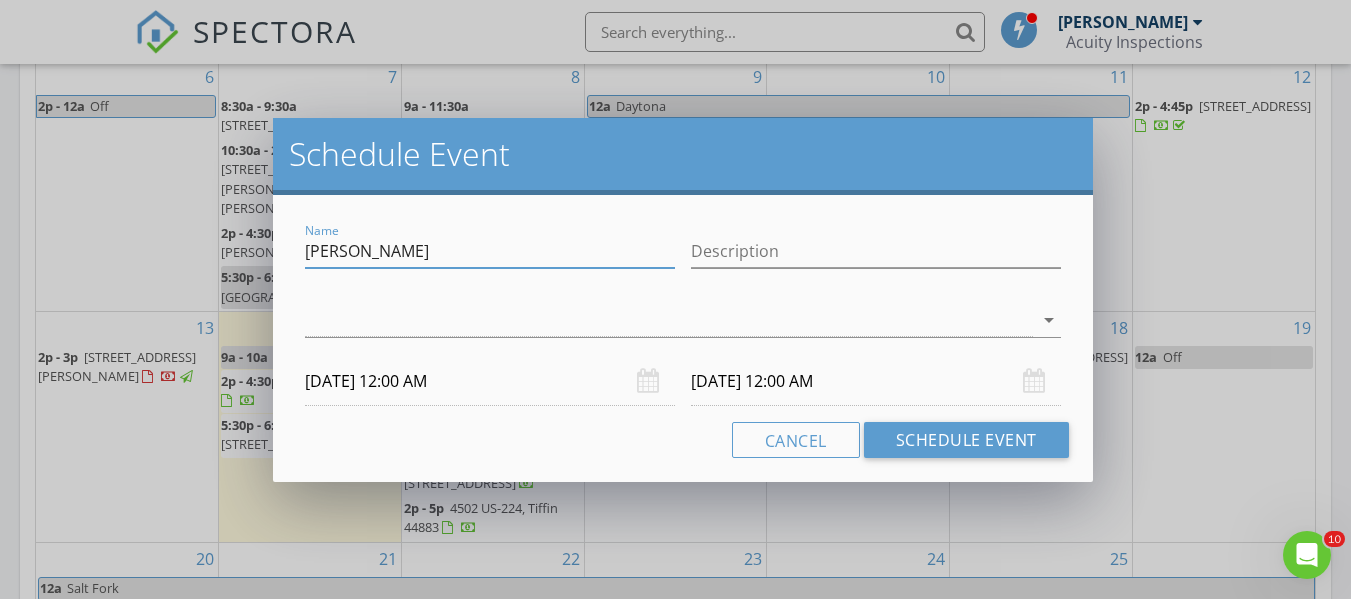 click on "heather nuesbaum" at bounding box center [490, 251] 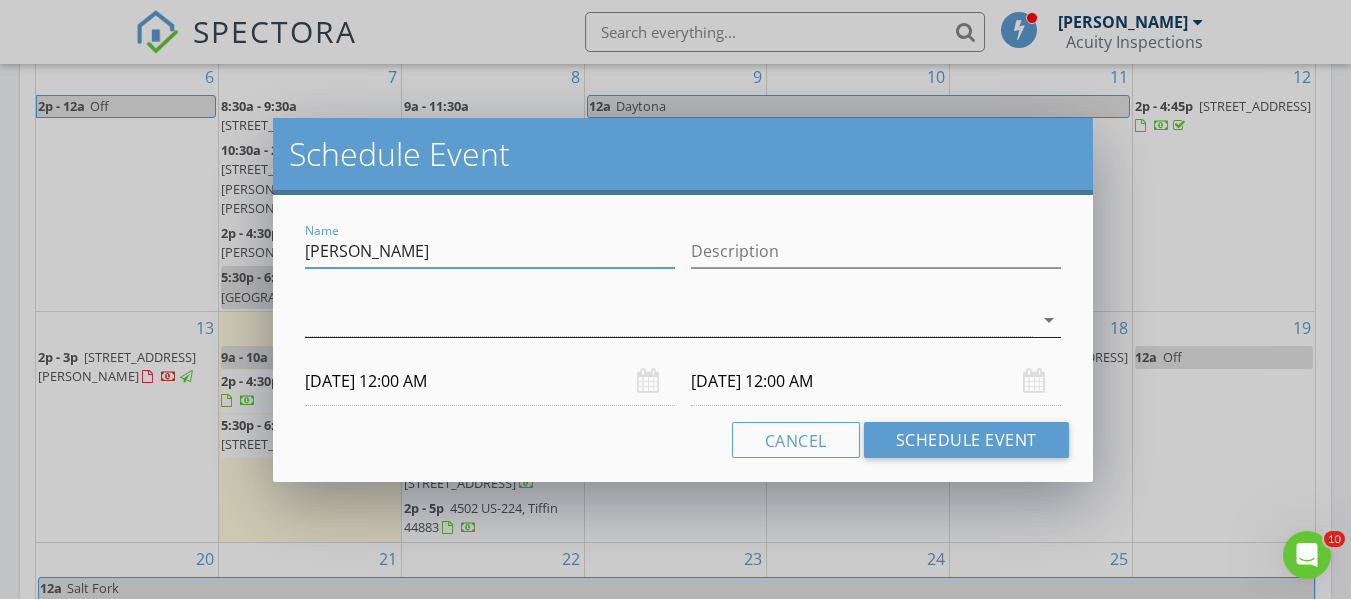 type on "heather nusbaum" 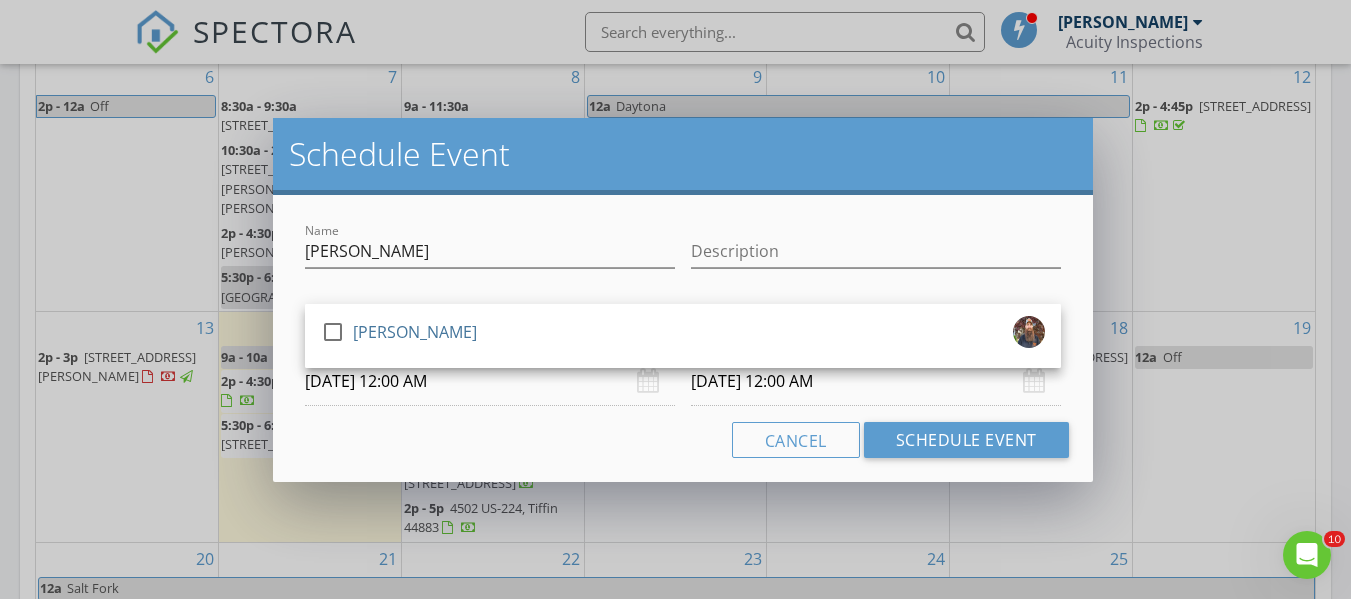 click on "[PERSON_NAME]" at bounding box center [415, 332] 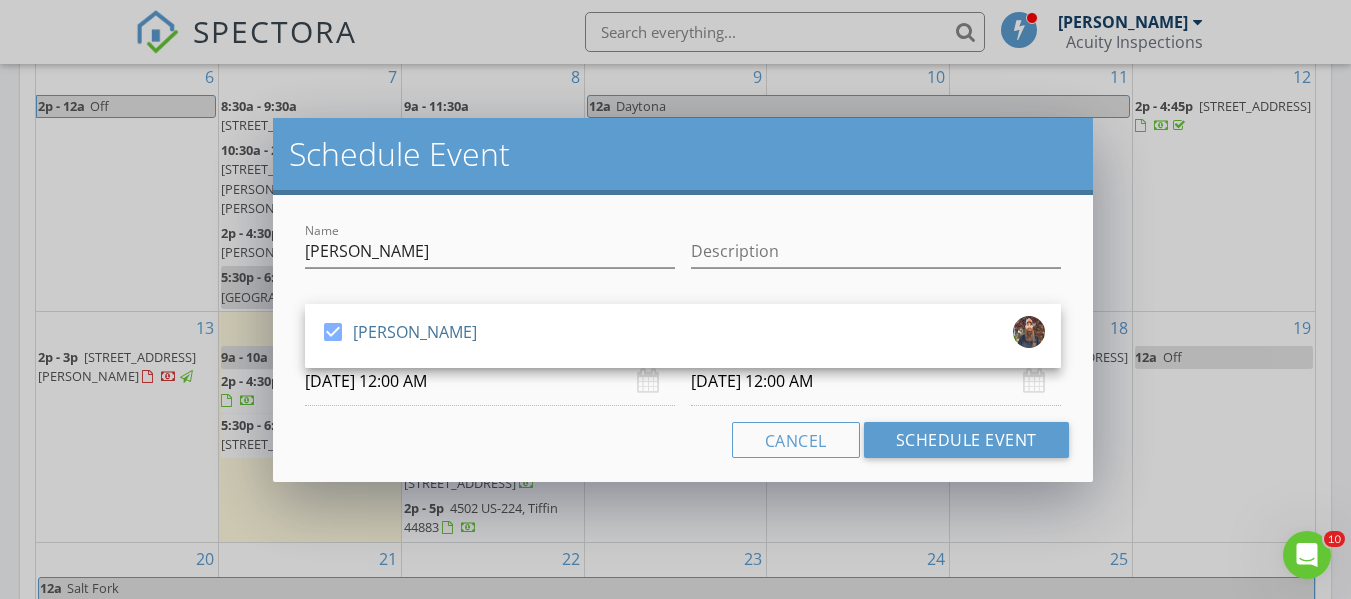 click on "07/18/2025 12:00 AM" at bounding box center (490, 381) 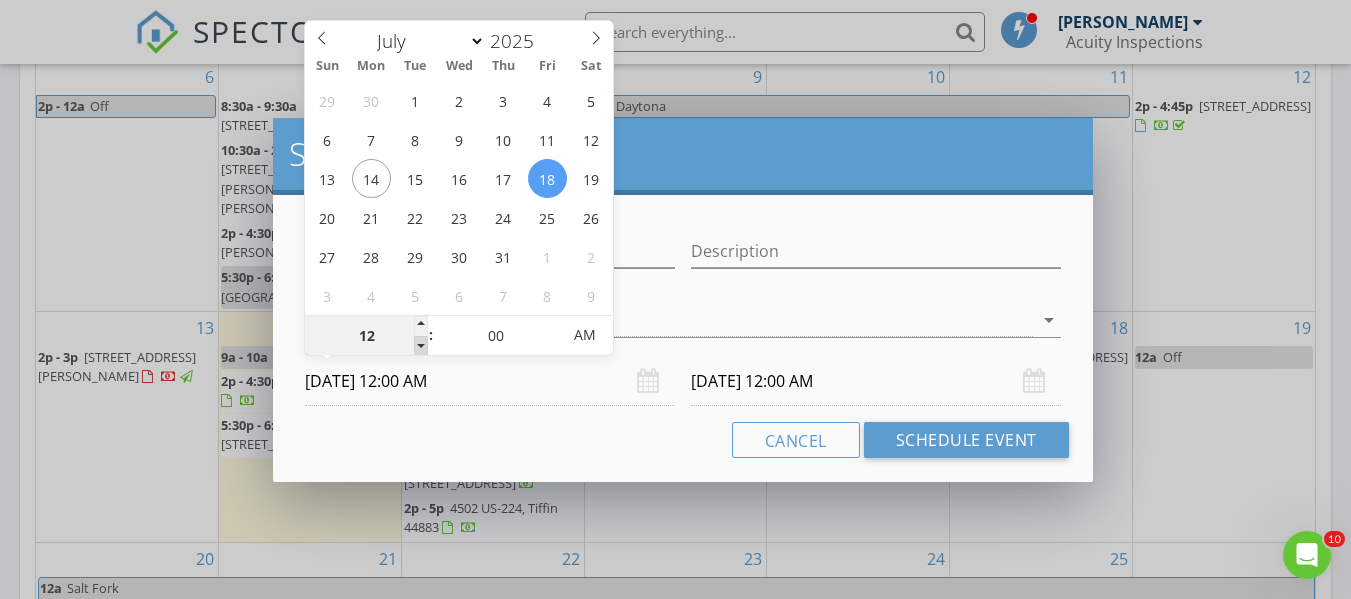 type on "11" 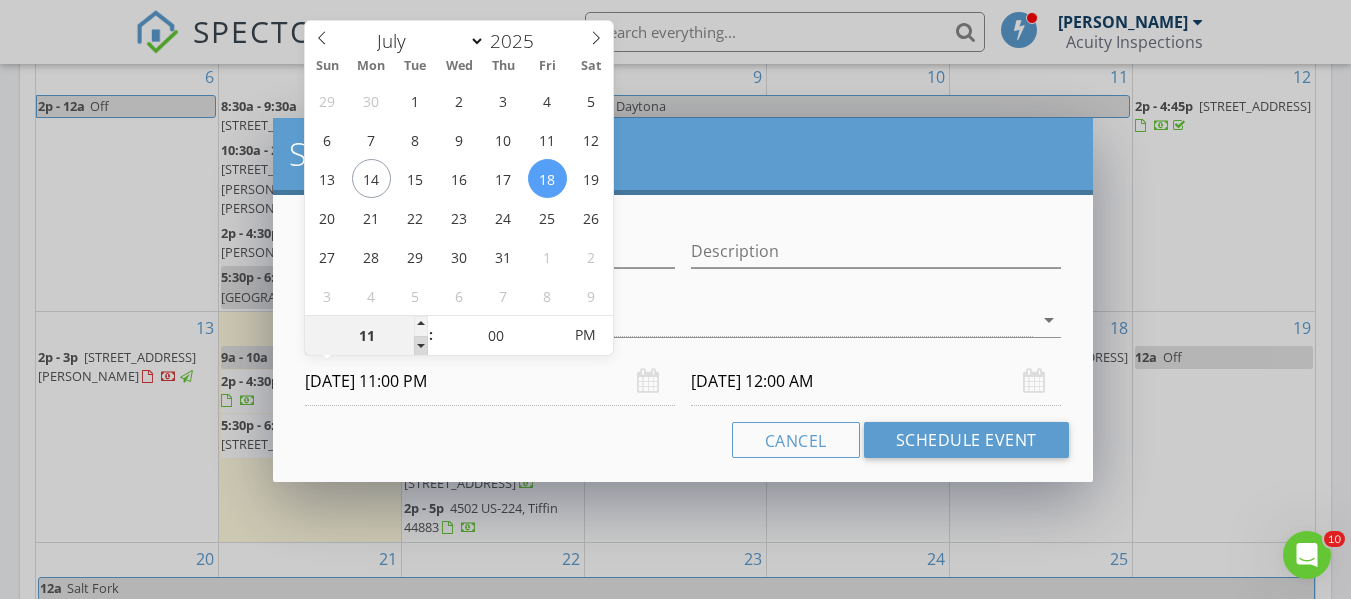 click at bounding box center [421, 346] 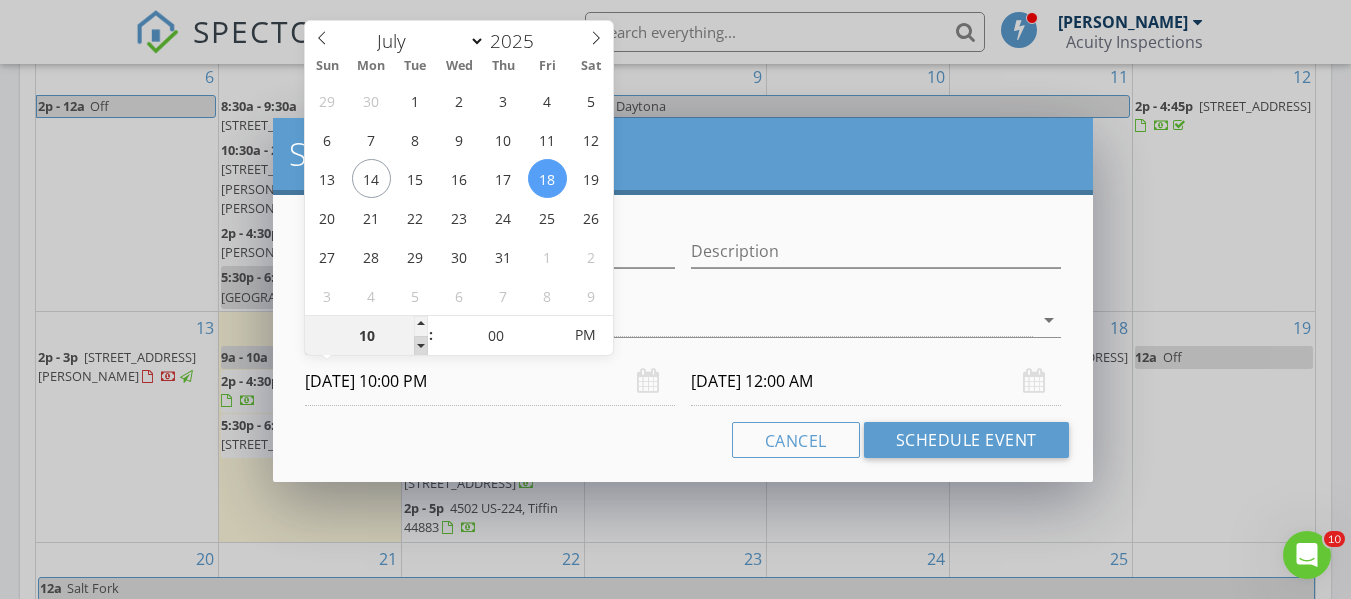click at bounding box center [421, 346] 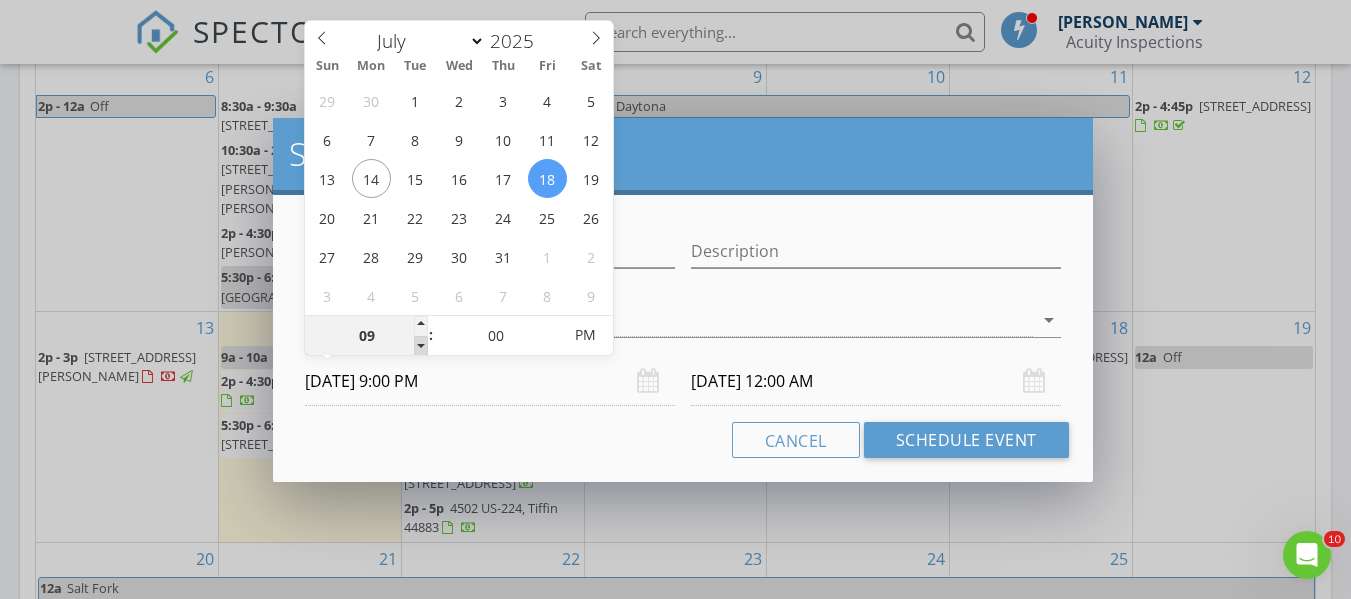 click at bounding box center (421, 346) 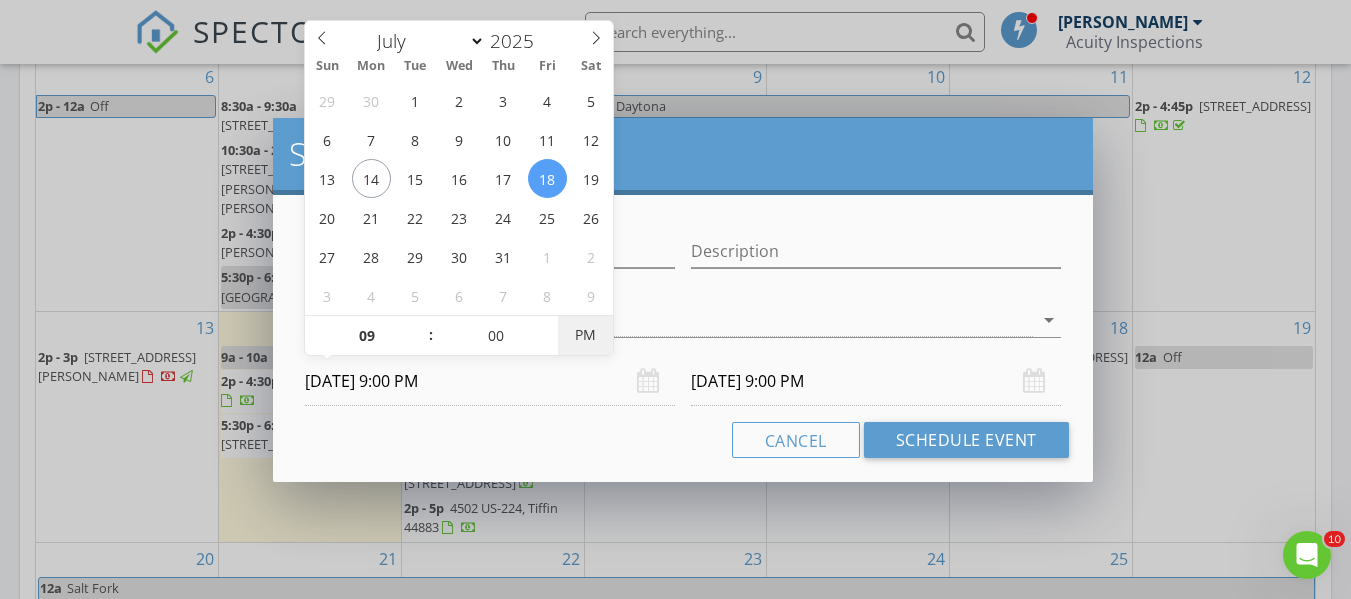 type on "07/18/2025 9:00 AM" 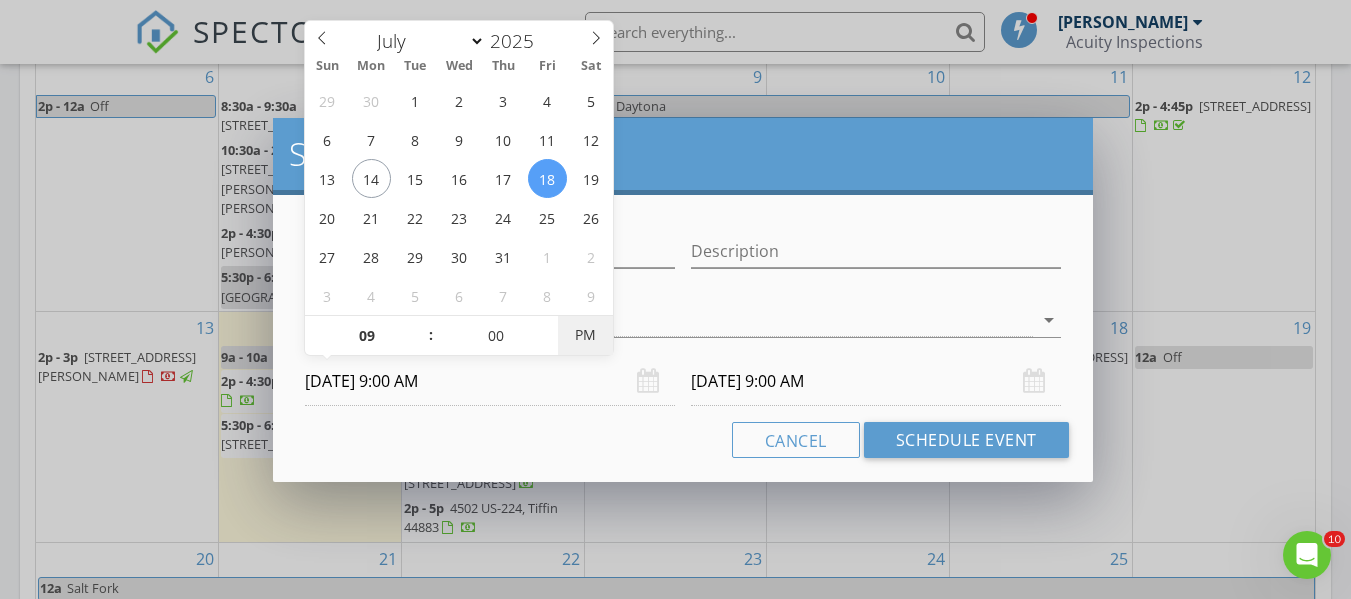 click on "PM" at bounding box center [585, 335] 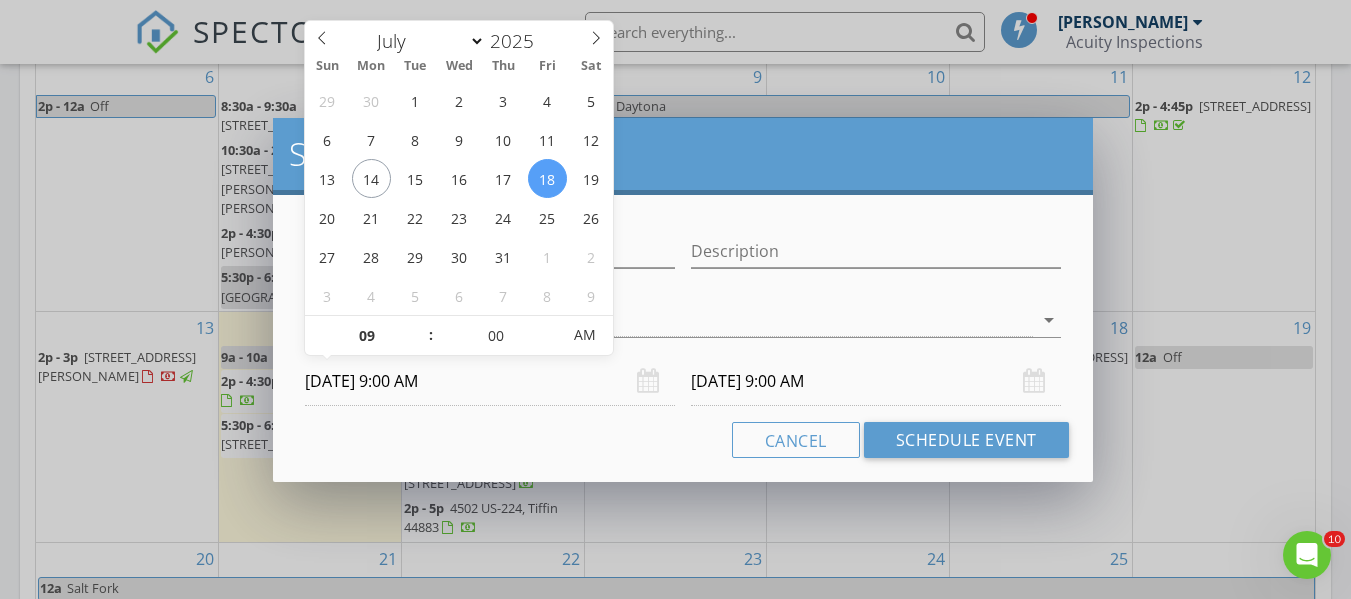click on "07/19/2025 9:00 AM" at bounding box center [876, 381] 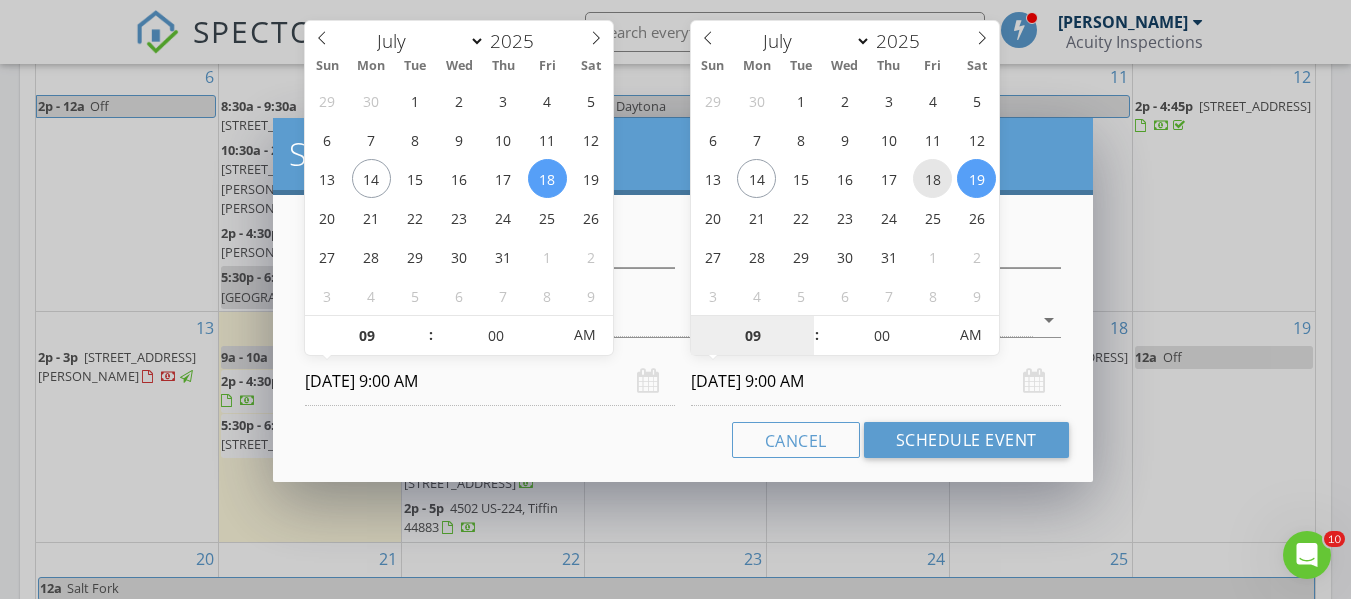 type on "07/18/2025 9:00 AM" 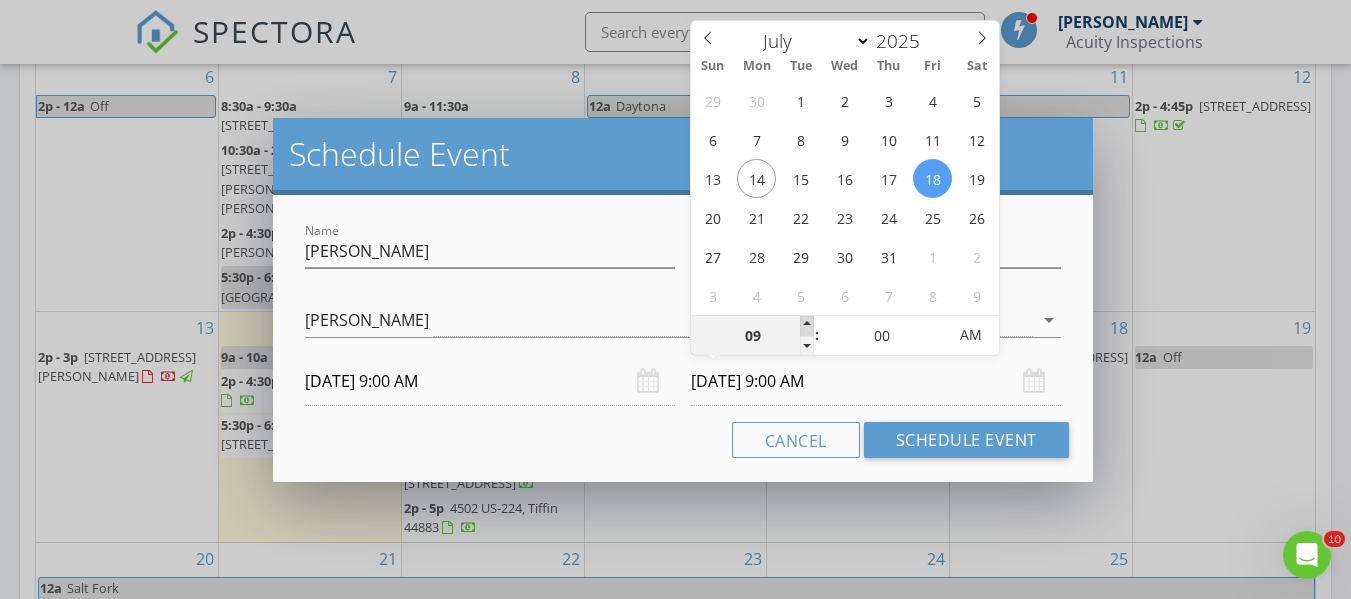 type on "10" 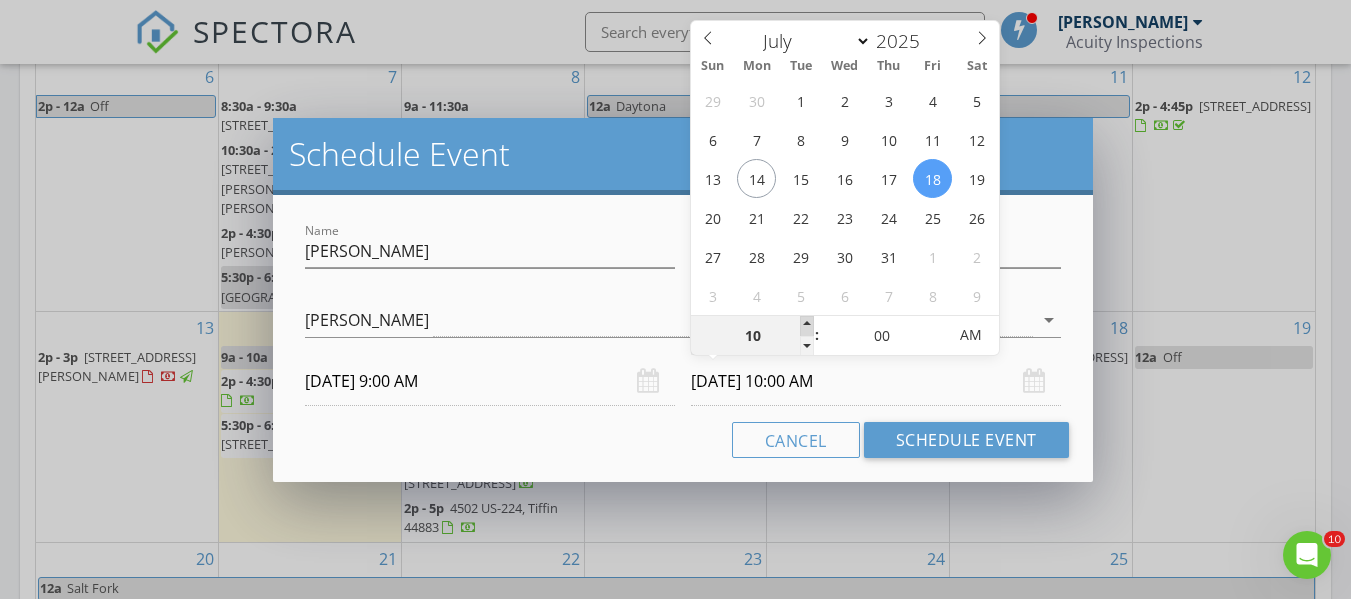 click at bounding box center [807, 326] 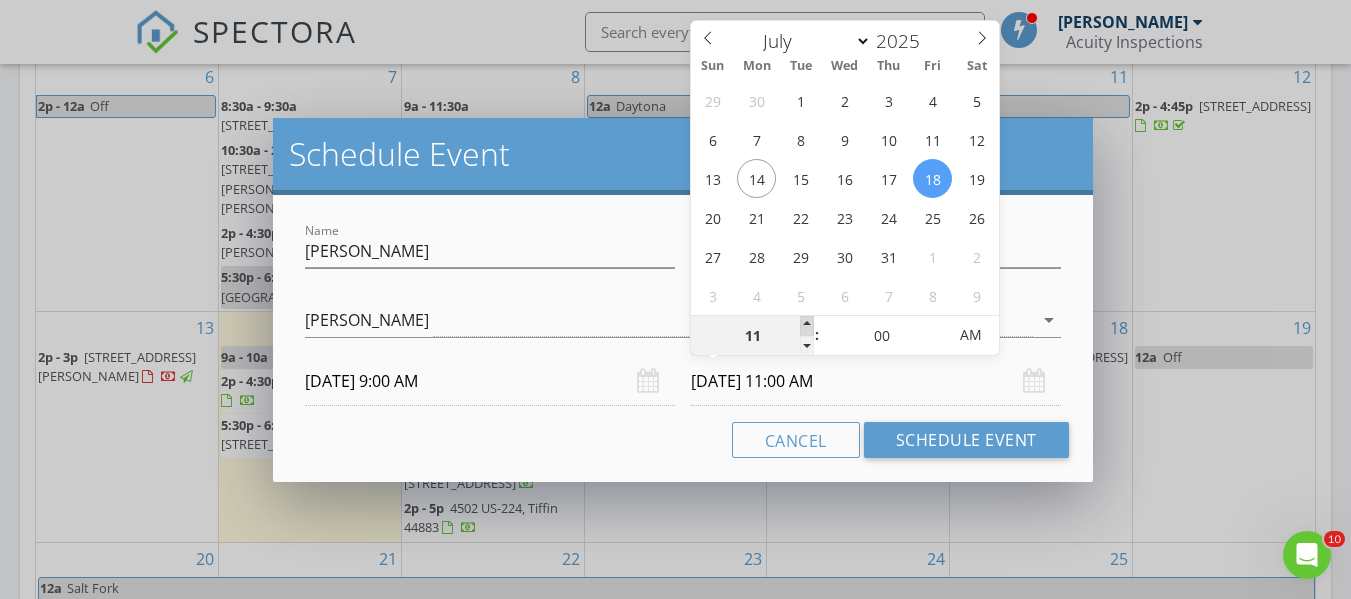 click at bounding box center (807, 326) 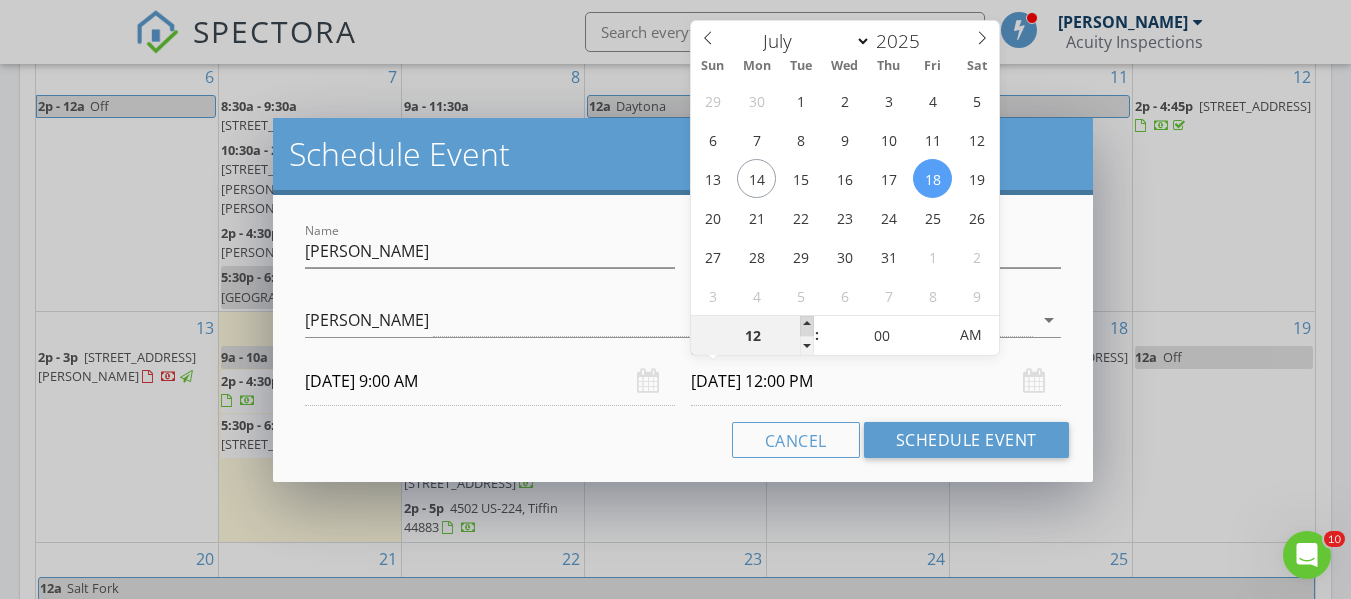 click at bounding box center (807, 326) 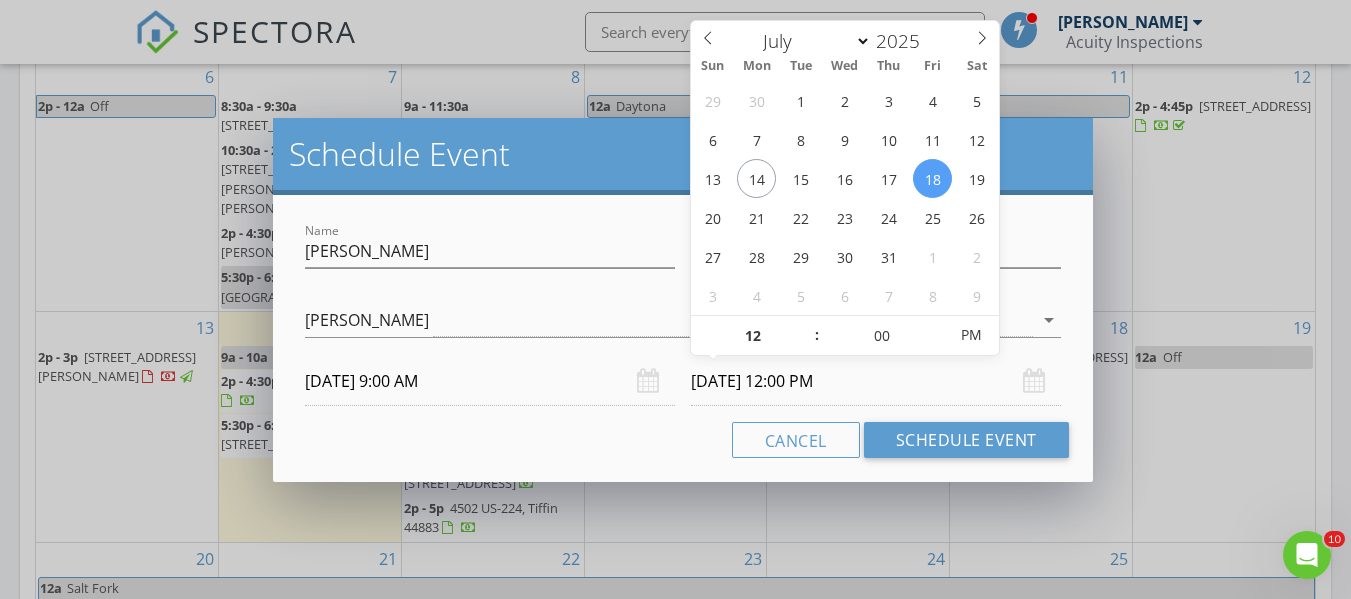 click on "Name heather nusbaum   Description     check_box   Ryan Fennell   Ryan Fennell arrow_drop_down   07/18/2025 9:00 AM   07/18/2025 12:00 PM         Cancel   Schedule Event" at bounding box center [683, 338] 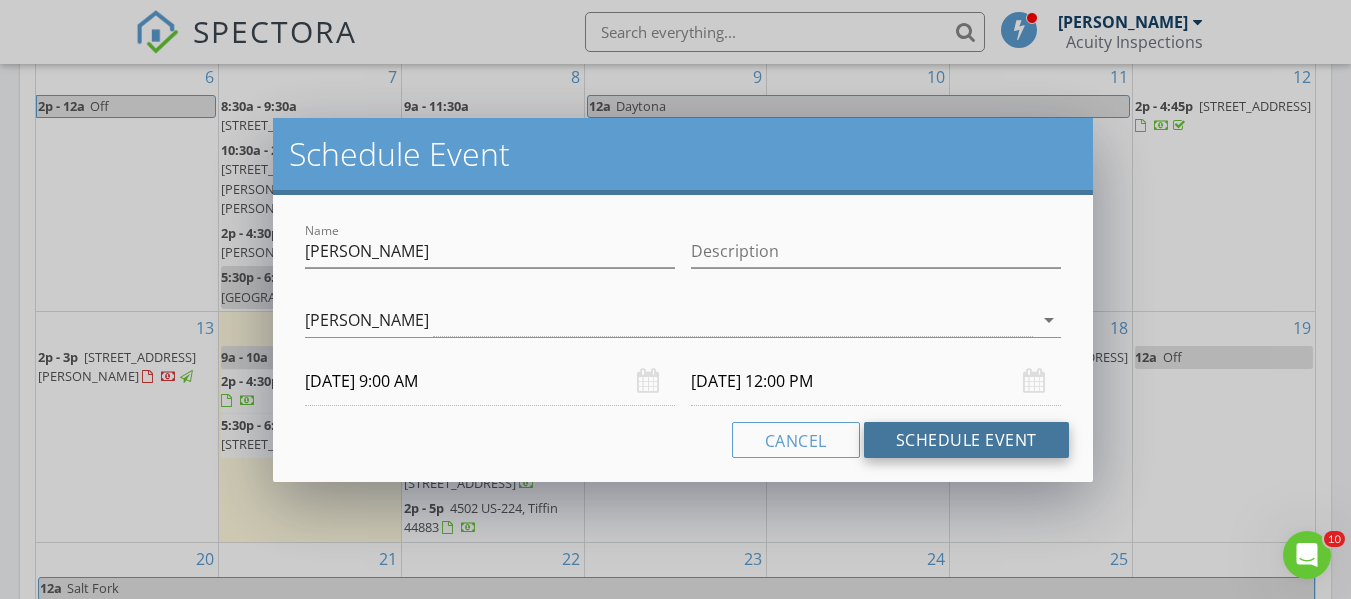 click on "Schedule Event" at bounding box center (966, 440) 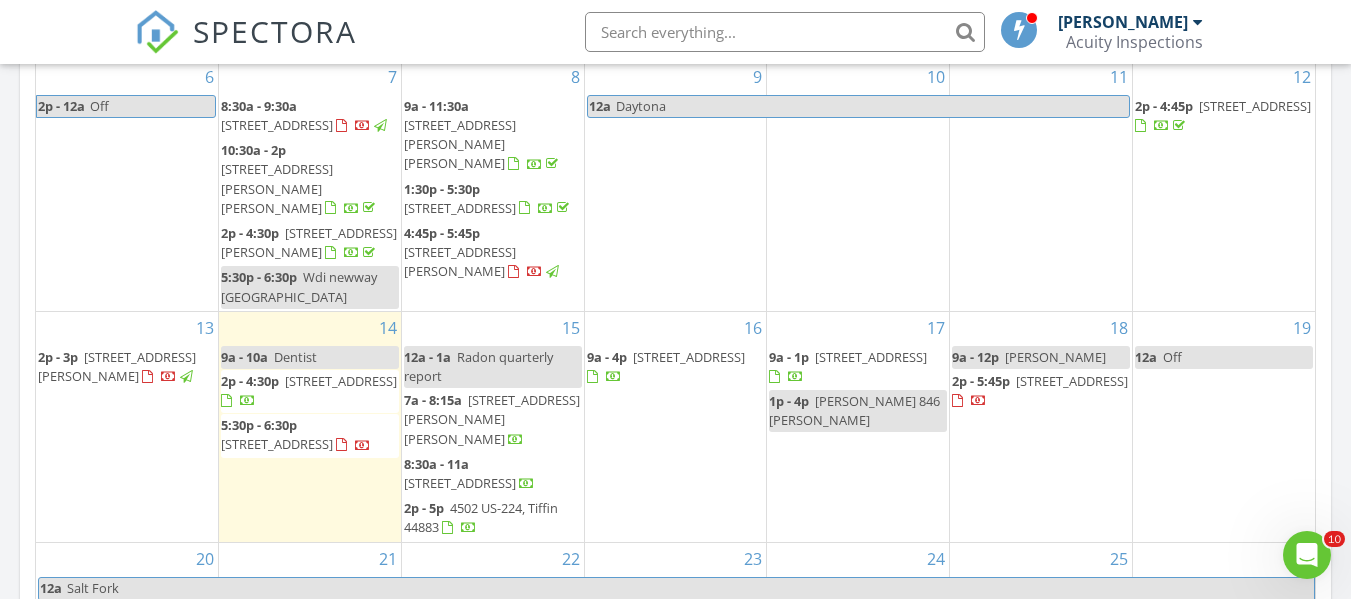 click at bounding box center [157, 32] 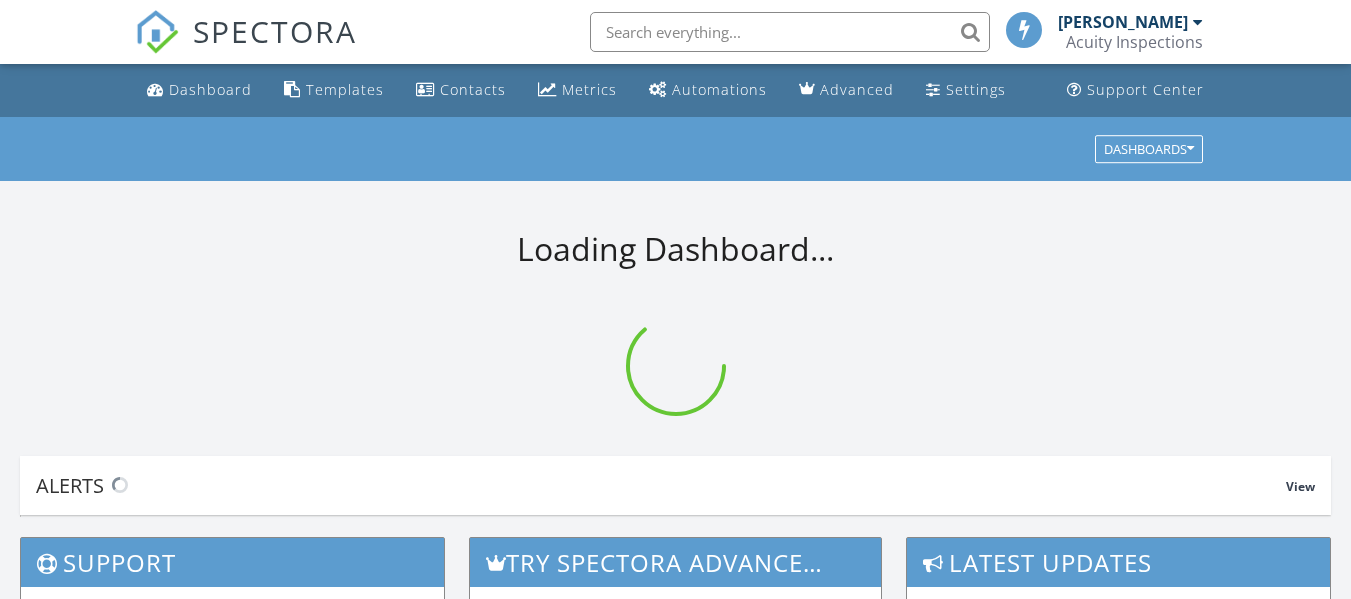 scroll, scrollTop: 0, scrollLeft: 0, axis: both 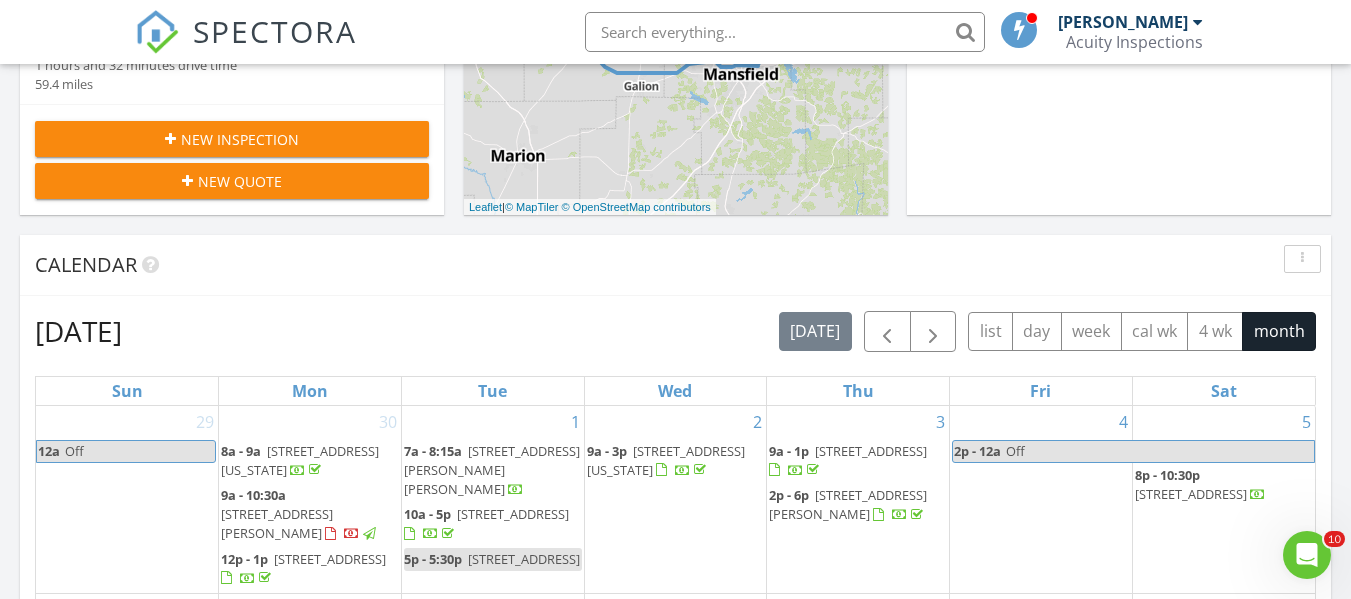 click on "New Inspection" at bounding box center [240, 139] 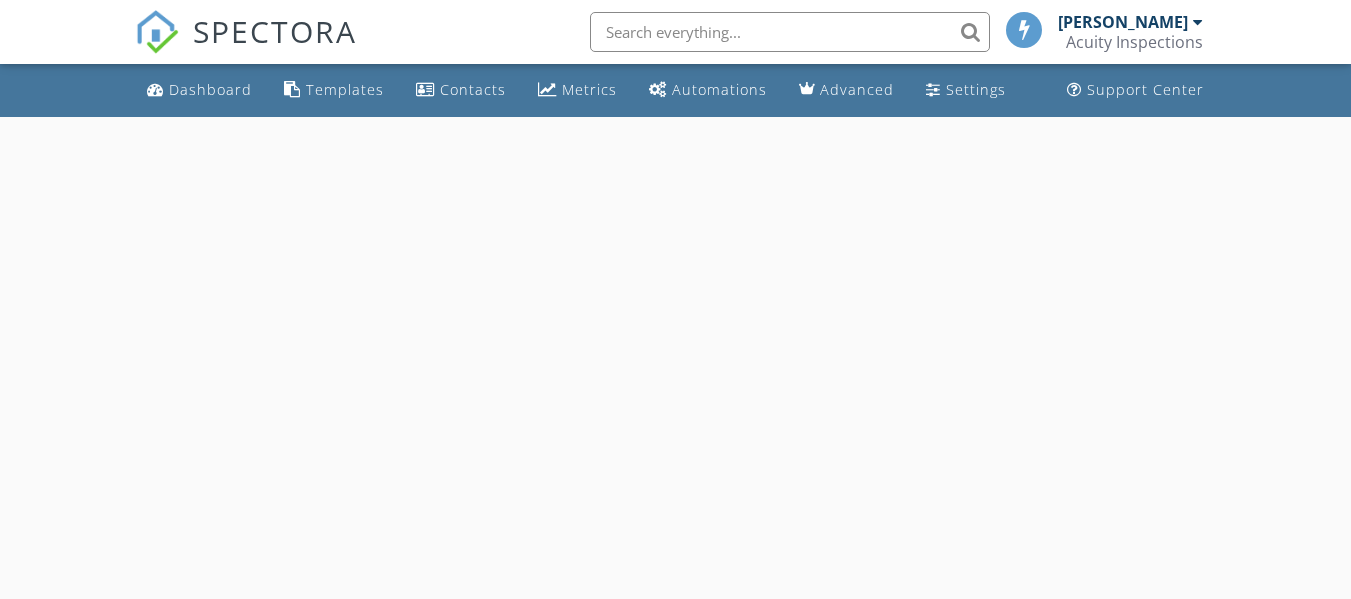 scroll, scrollTop: 0, scrollLeft: 0, axis: both 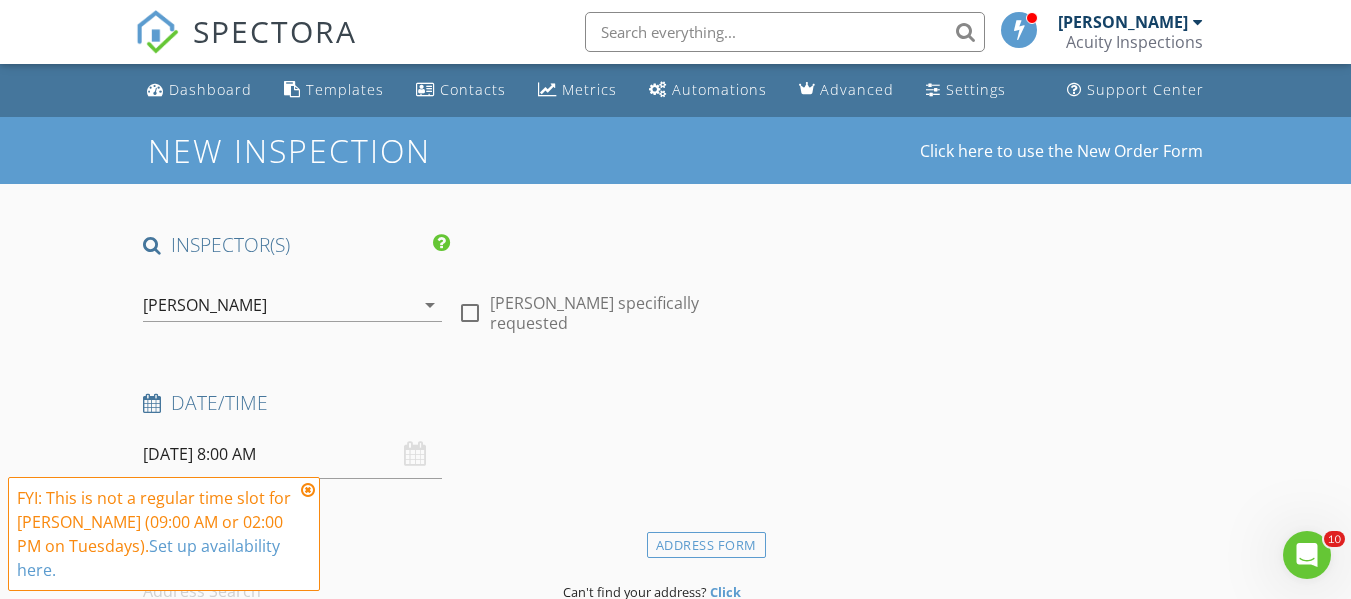 click at bounding box center (308, 490) 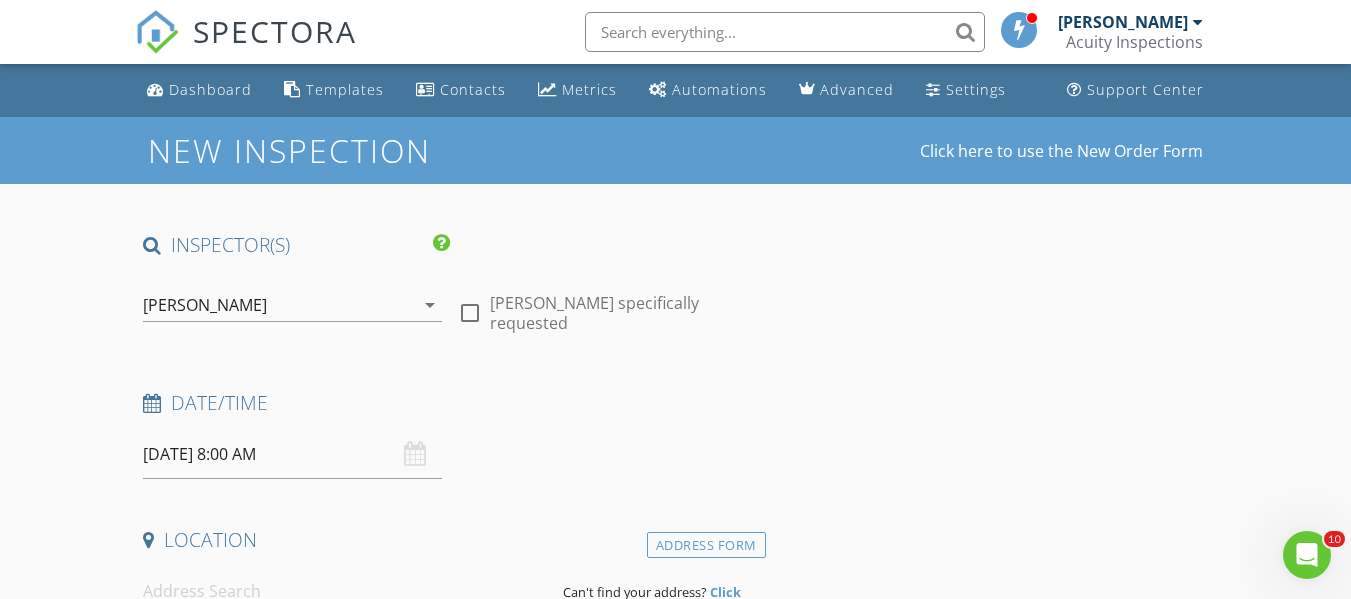 click on "07/15/2025 8:00 AM" at bounding box center (292, 454) 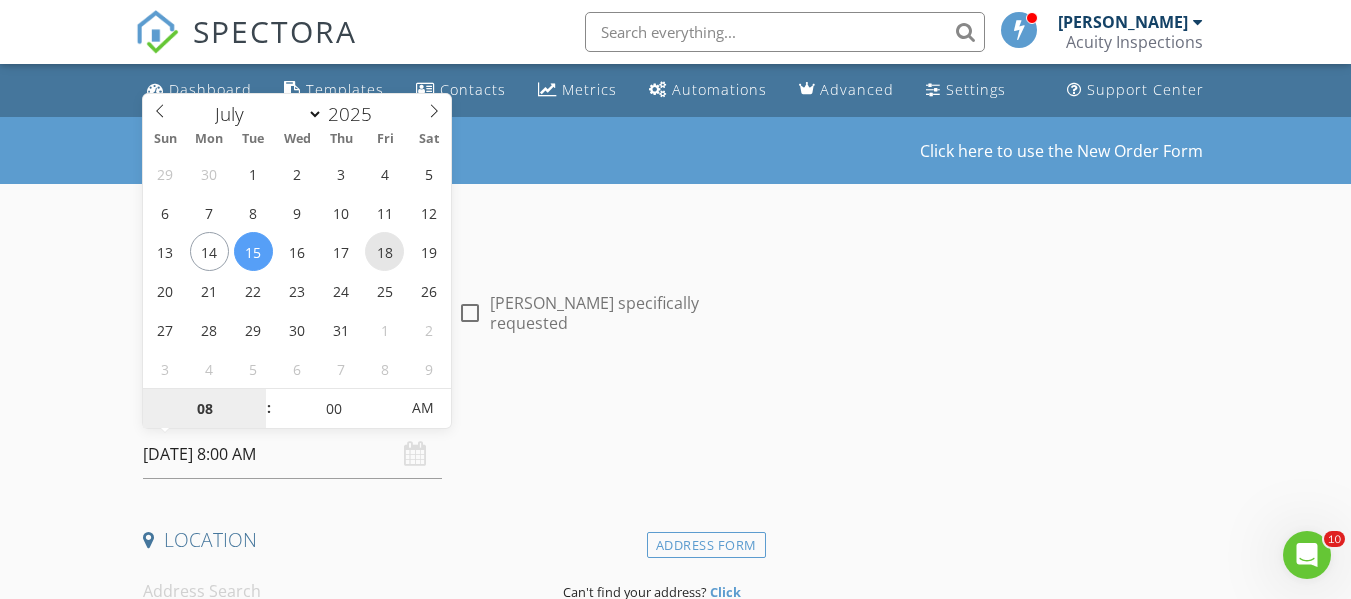 type on "07/18/2025 8:00 AM" 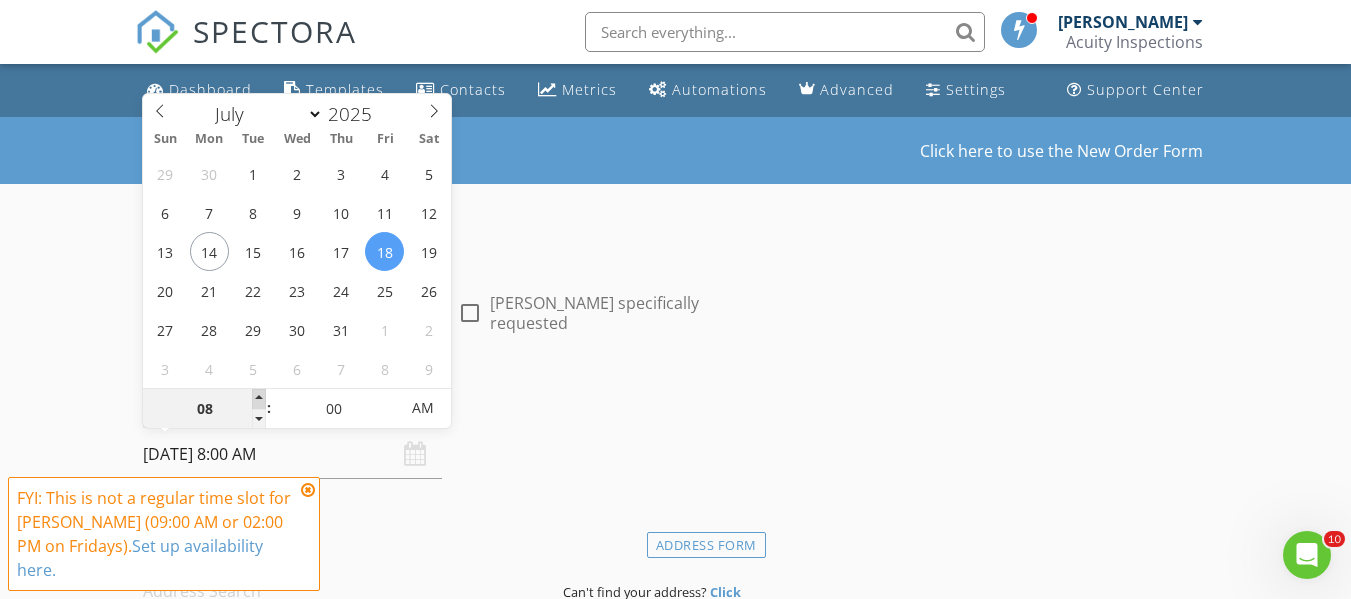type on "09" 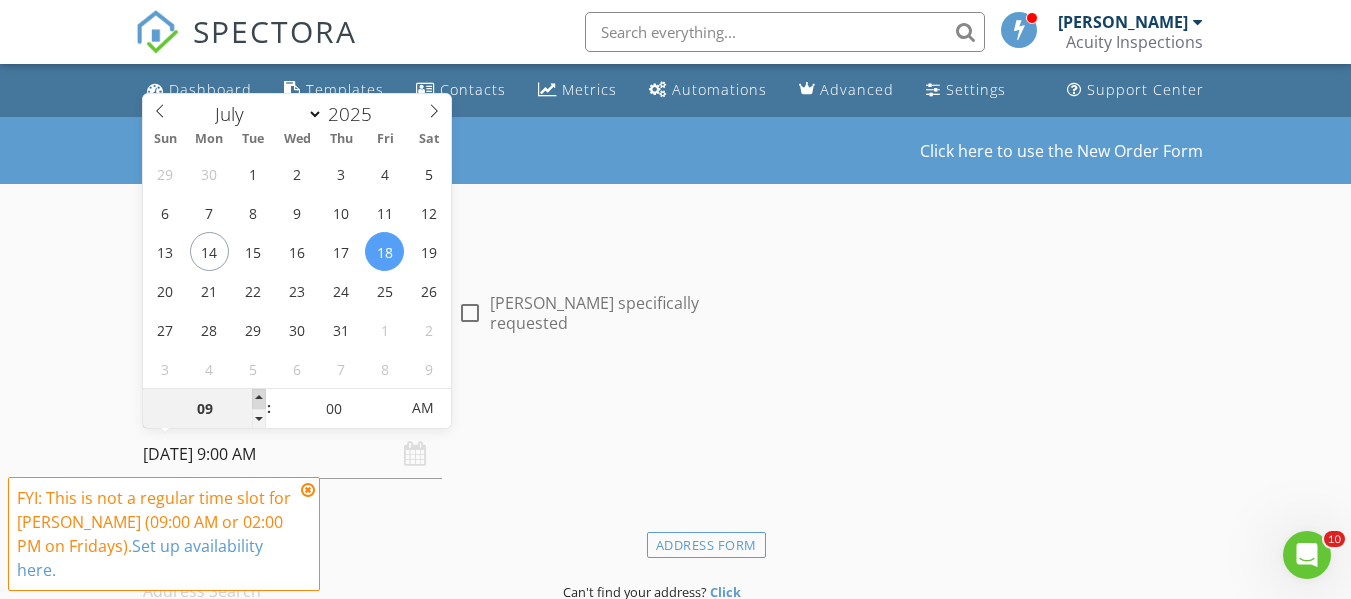 click at bounding box center (259, 399) 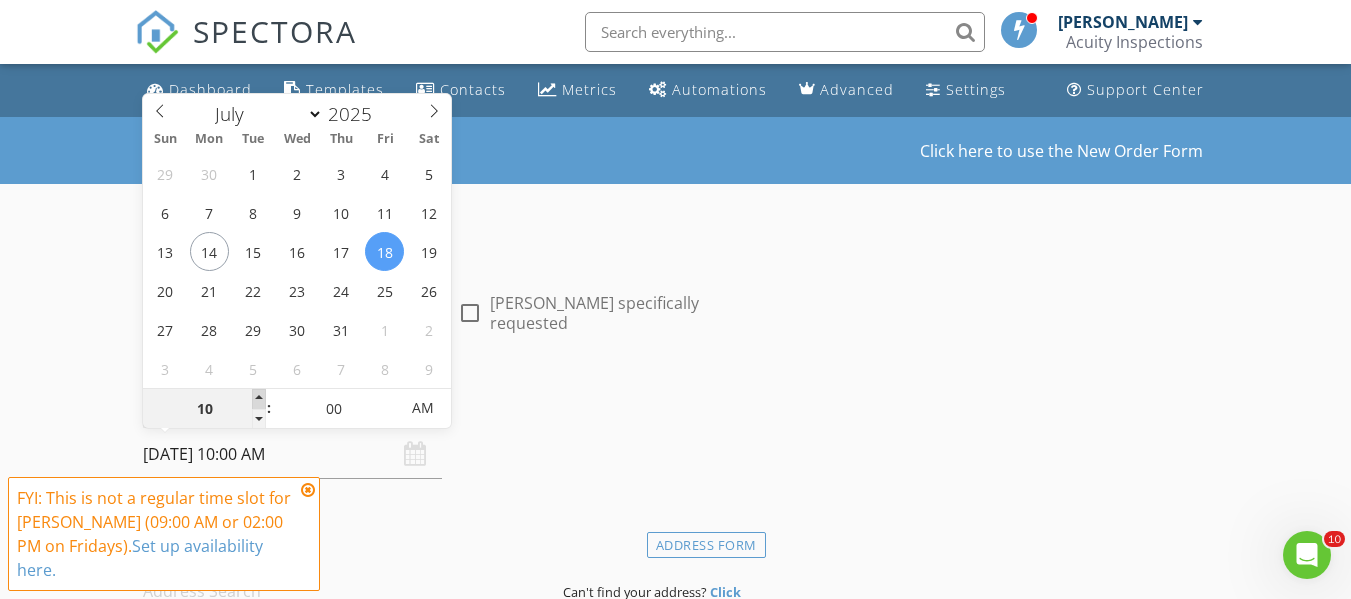 click at bounding box center [259, 399] 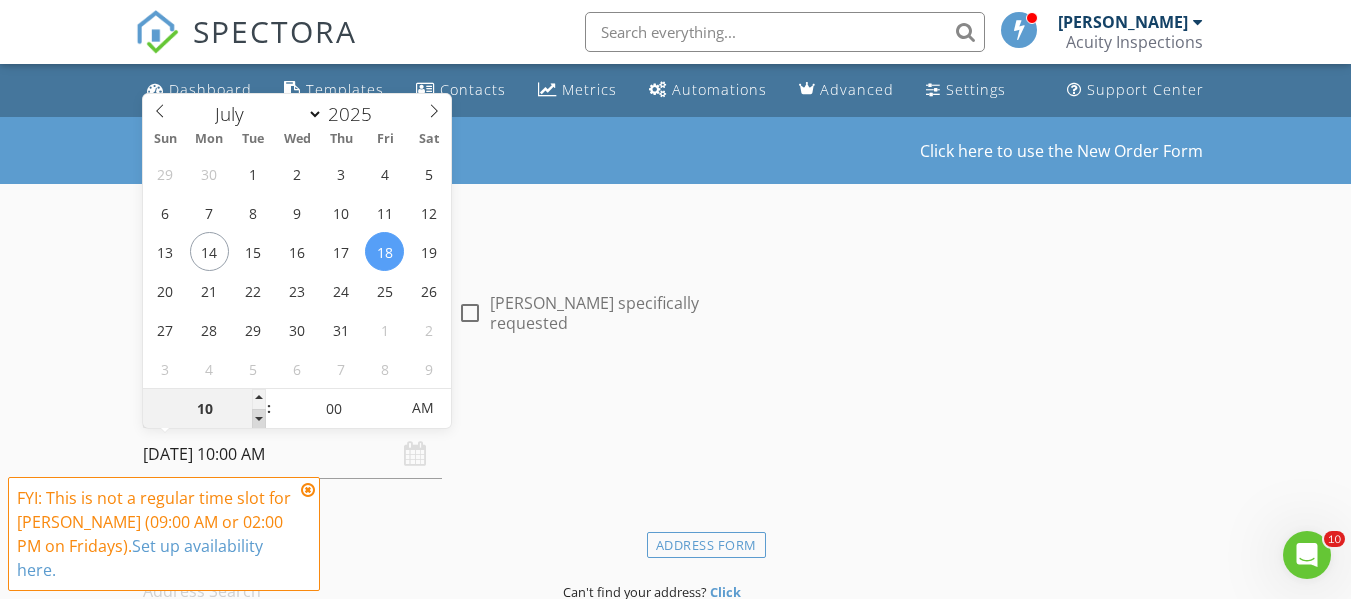 type on "09" 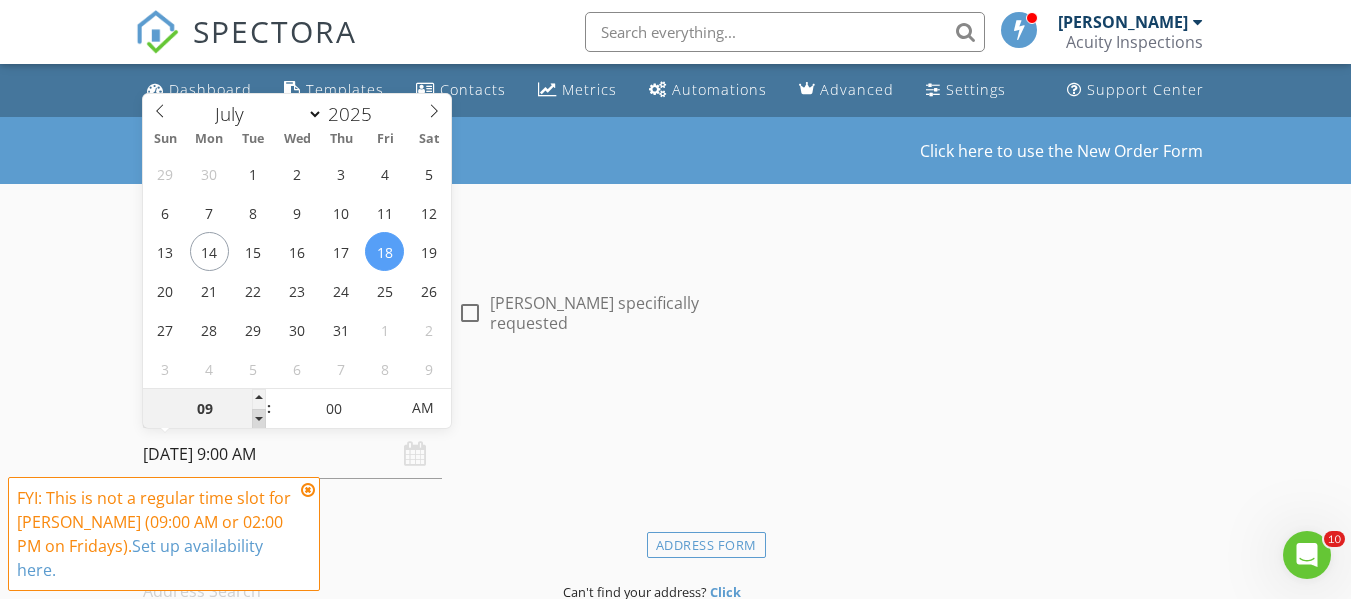 click at bounding box center (259, 419) 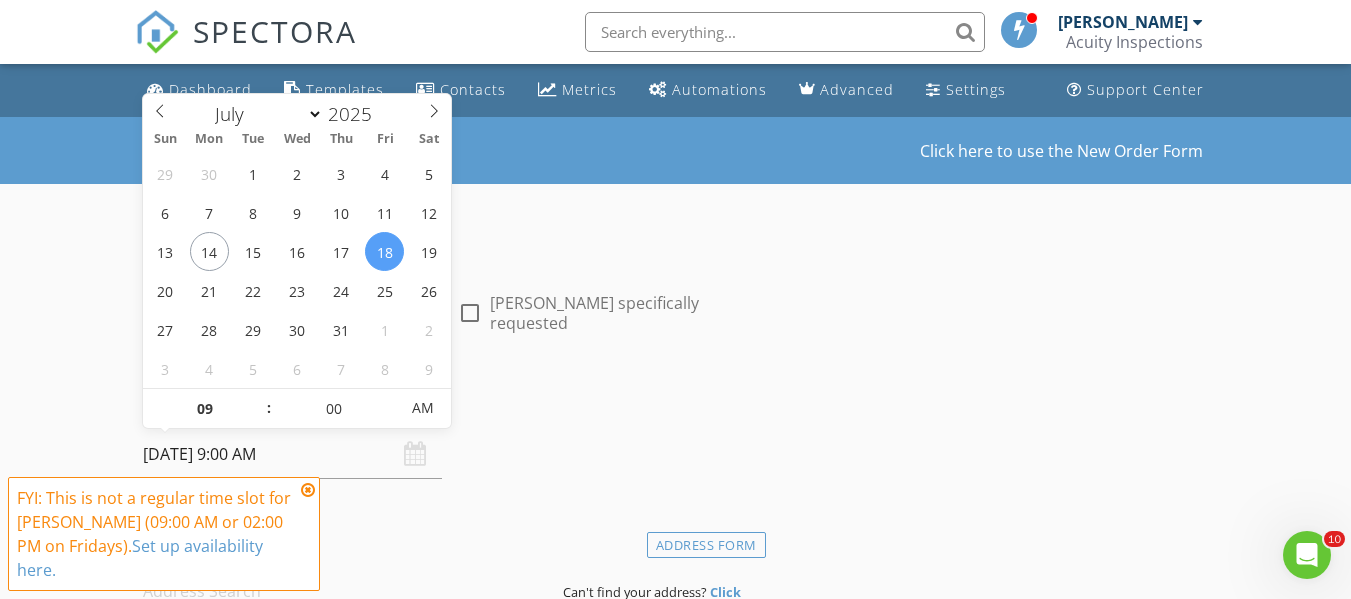 click at bounding box center [308, 490] 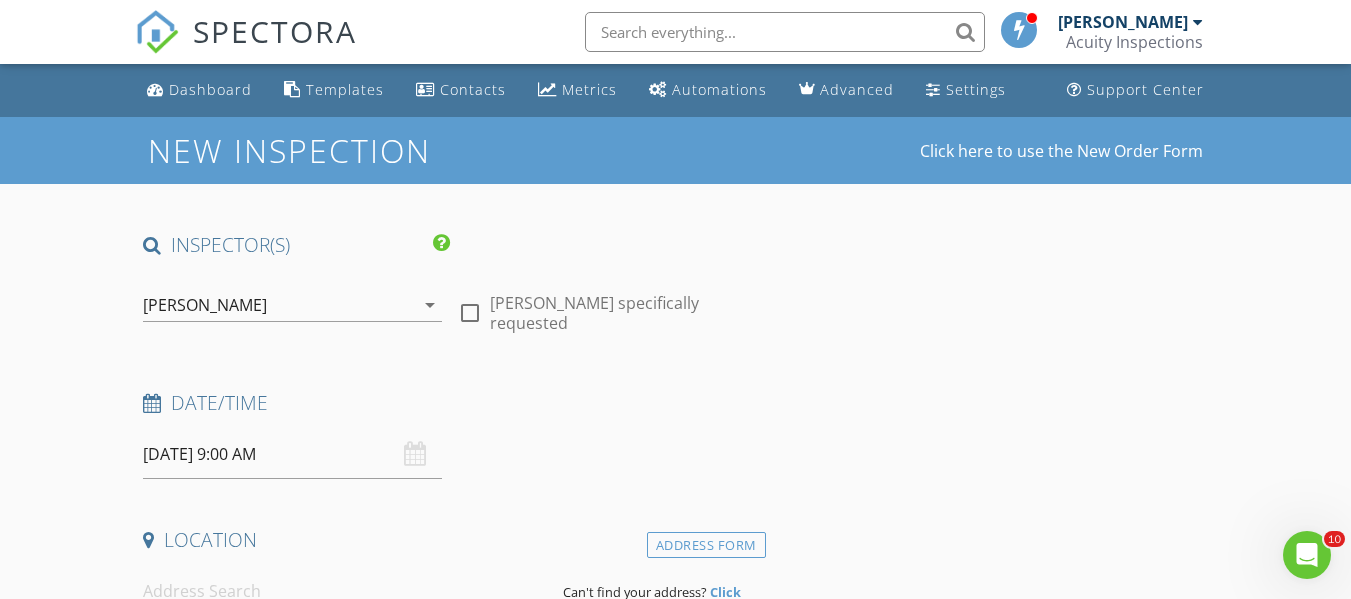 click on "New Inspection
Click here to use the New Order Form
INSPECTOR(S)
check_box   Ryan Fennell   PRIMARY   Ryan Fennell arrow_drop_down   check_box_outline_blank Ryan Fennell specifically requested
Date/Time
07/18/2025 9:00 AM
Location
Address Form       Can't find your address?   Click here.
client
check_box Enable Client CC email for this inspection   Client Search     check_box_outline_blank Client is a Company/Organization     First Name   Last Name   Email   CC Email   Phone           Notes   Private Notes
ADD ADDITIONAL client
SERVICES
check_box_outline_blank   Residential Home Inspection   General Visual Home Inspection check_box_outline_blank   WDI - Pest - Standalone   check_box_outline_blank   Radon Testing Standalone   Radon testing check_box_outline_blank" at bounding box center [675, 1668] 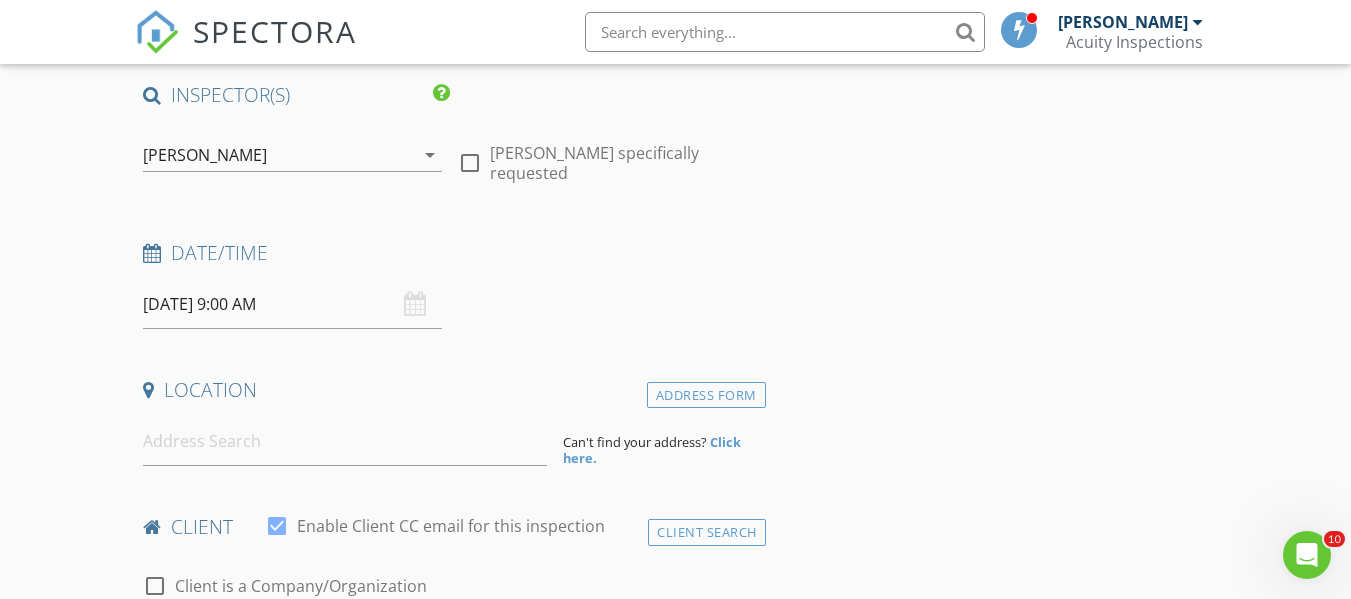 scroll, scrollTop: 152, scrollLeft: 0, axis: vertical 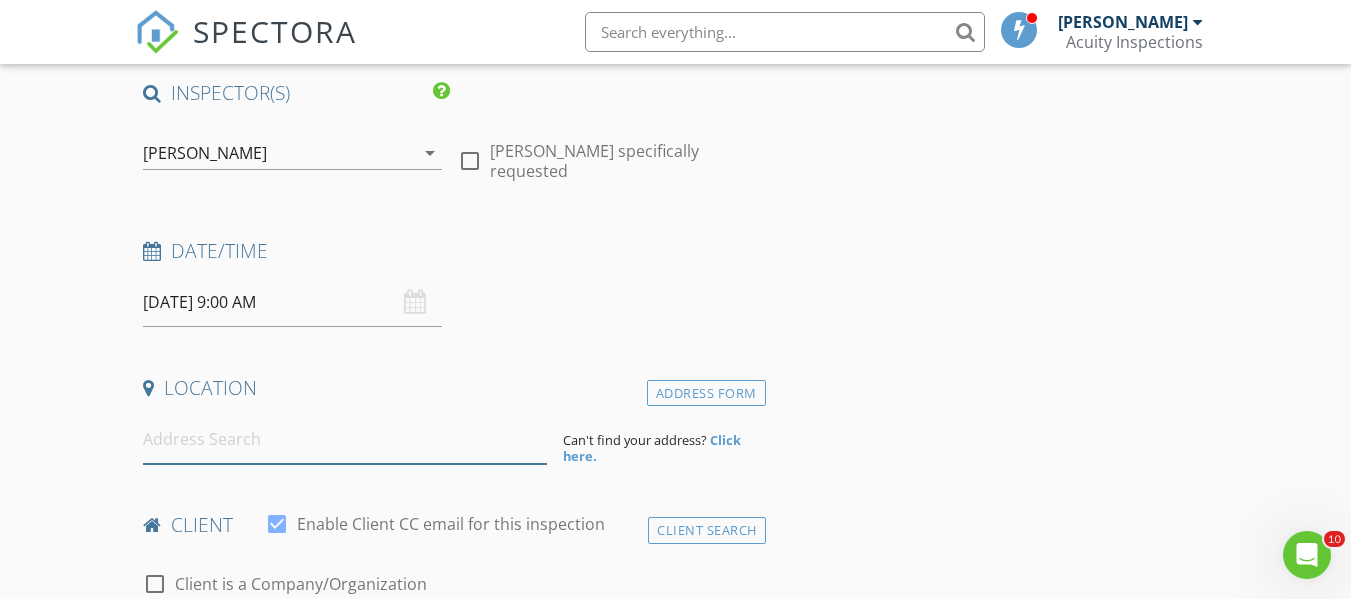 click at bounding box center [345, 439] 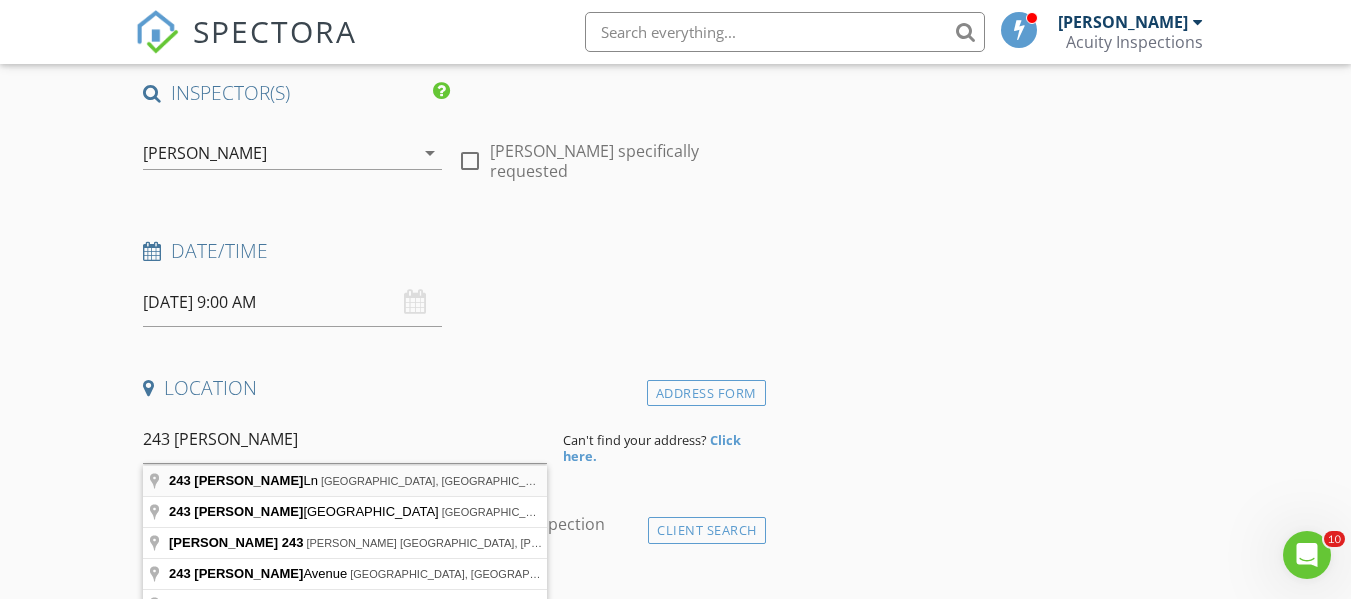 type on "243 Esther Ln, Findlay, OH, USA" 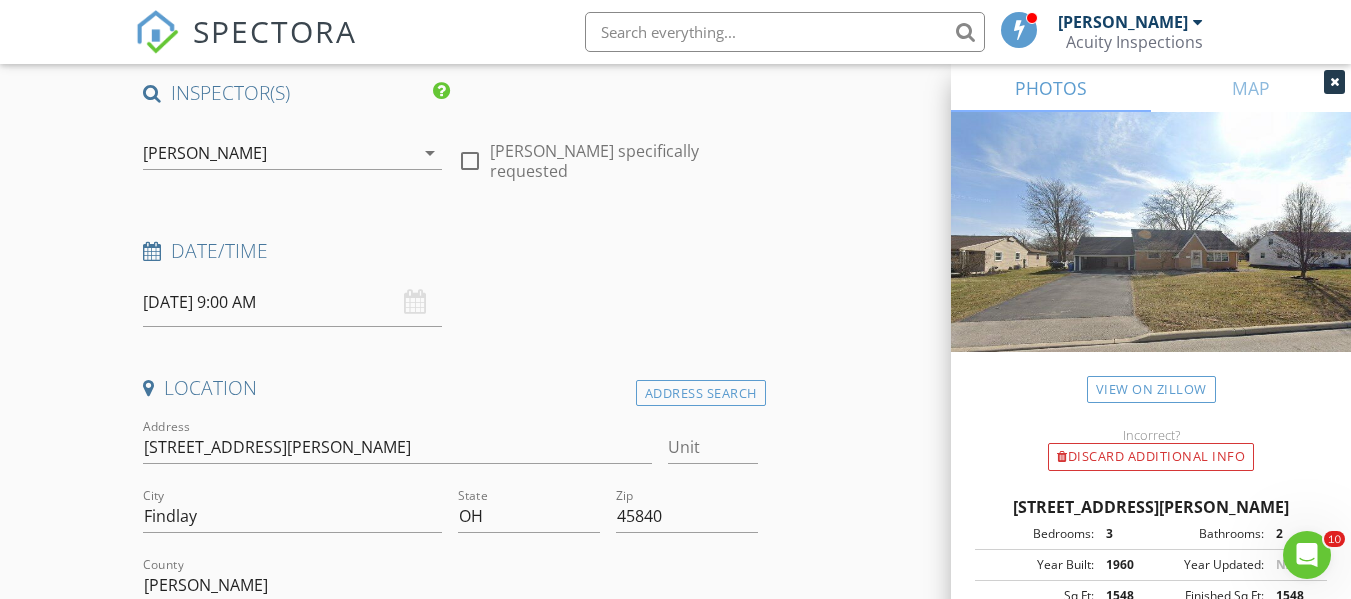 click on "INSPECTOR(S)
check_box   Ryan Fennell   PRIMARY   Ryan Fennell arrow_drop_down   check_box_outline_blank Ryan Fennell specifically requested
Date/Time
07/18/2025 9:00 AM
Location
Address Search       Address 243 Esther Ln   Unit   City Findlay   State OH   Zip 45840   County Hancock     Square Feet 1548   Year Built 1960   Foundation arrow_drop_down     Ryan Fennell     32.7 miles     (an hour)
client
check_box Enable Client CC email for this inspection   Client Search     check_box_outline_blank Client is a Company/Organization     First Name   Last Name   Email   CC Email   Phone           Notes   Private Notes
ADD ADDITIONAL client
SERVICES
check_box_outline_blank   Residential Home Inspection   General Visual Home Inspection check_box_outline_blank         Radon testing" at bounding box center (675, 1753) 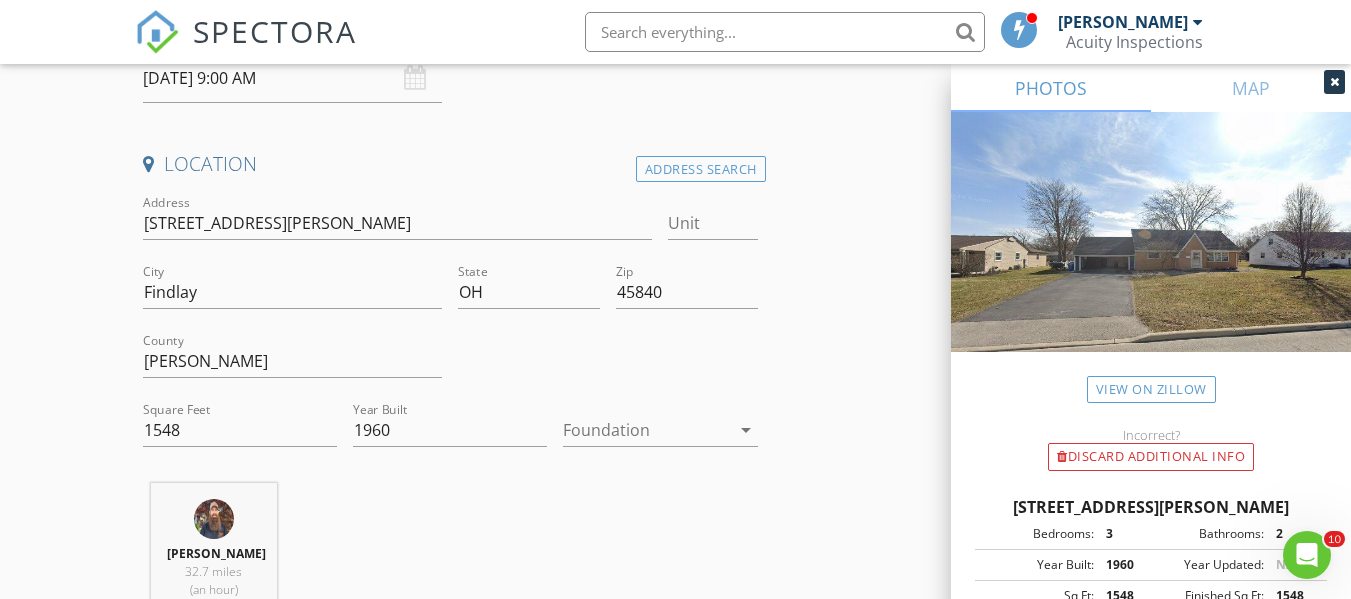 scroll, scrollTop: 377, scrollLeft: 0, axis: vertical 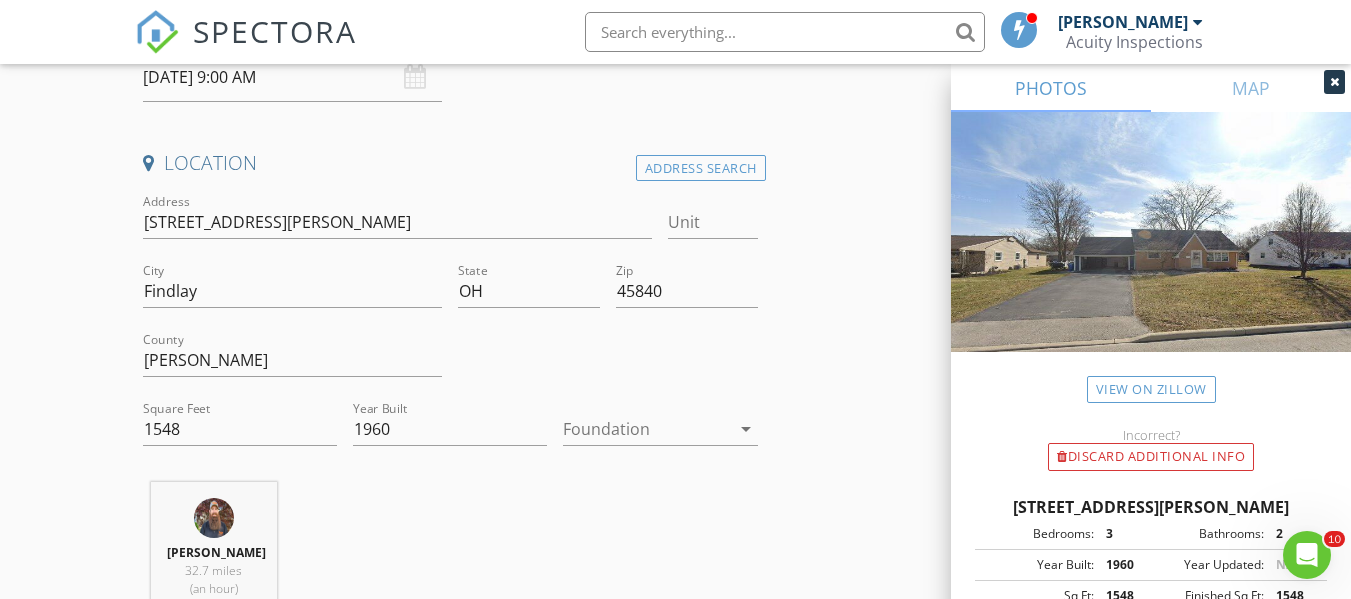 click at bounding box center [646, 429] 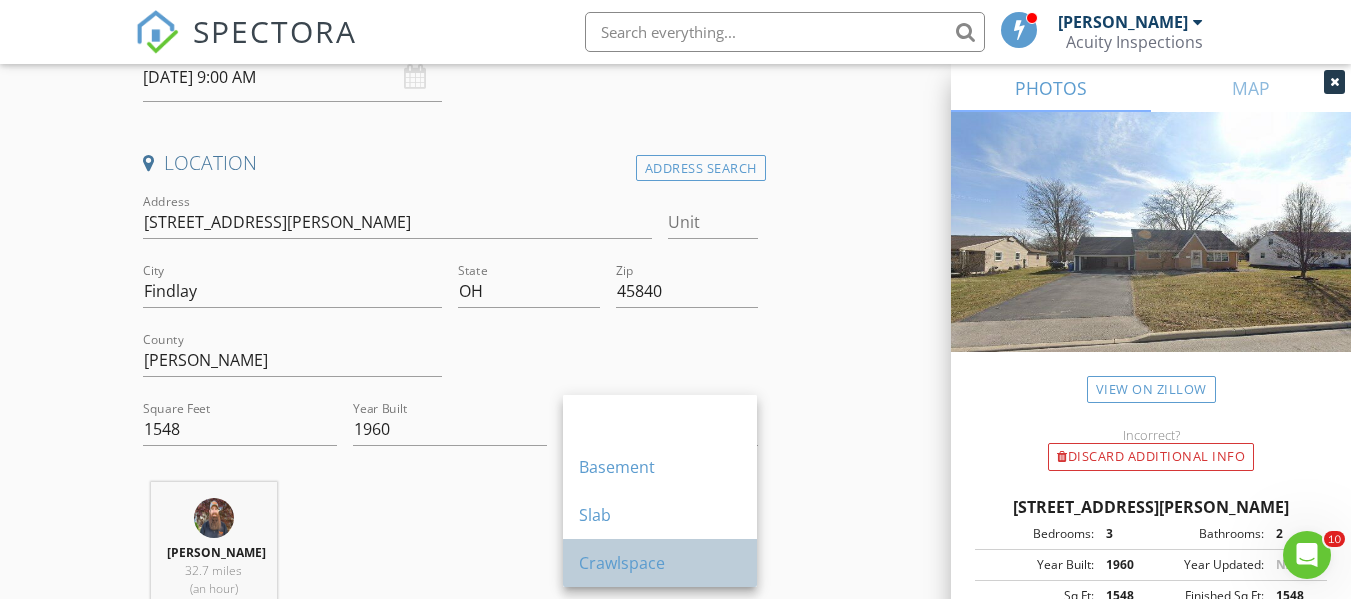 click on "Crawlspace" at bounding box center [660, 563] 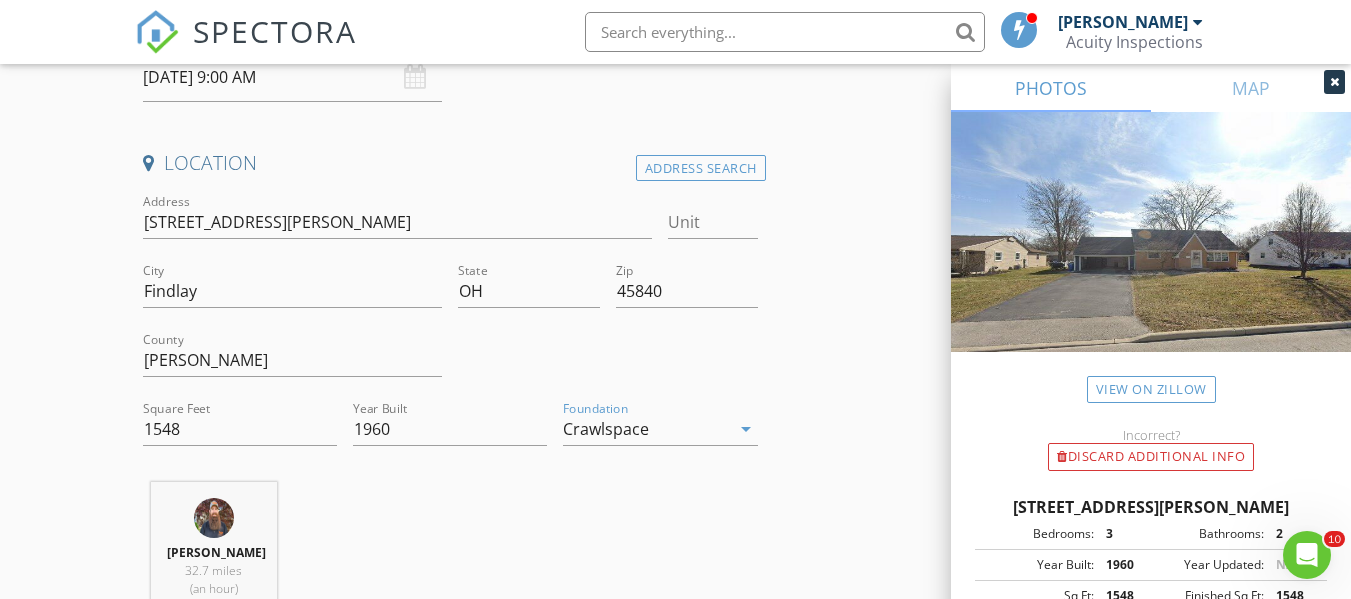 click on "Ryan Fennell     32.7 miles     (an hour)" at bounding box center (450, 565) 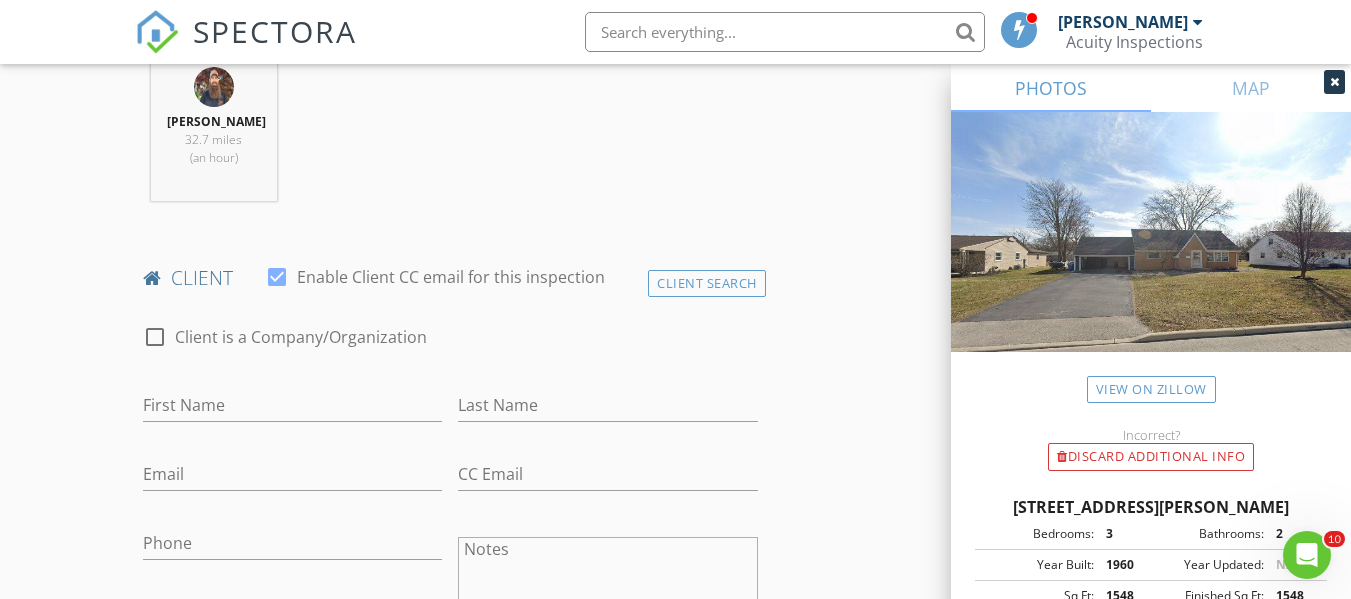 scroll, scrollTop: 810, scrollLeft: 0, axis: vertical 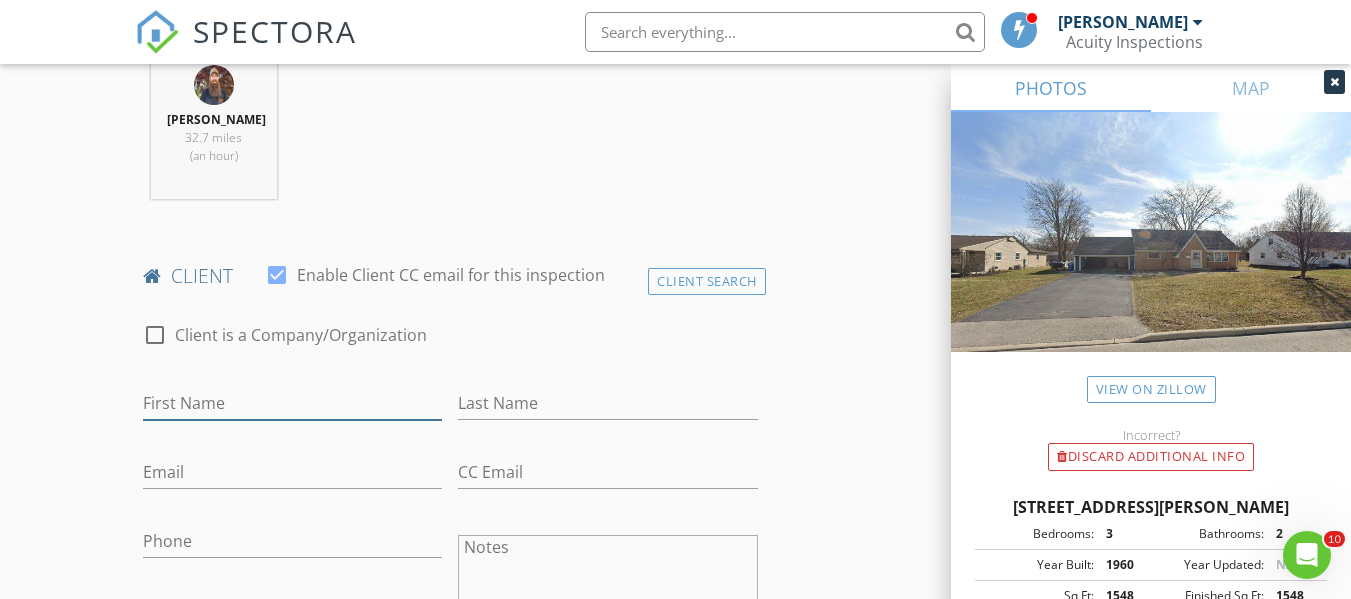 click on "First Name" at bounding box center [292, 403] 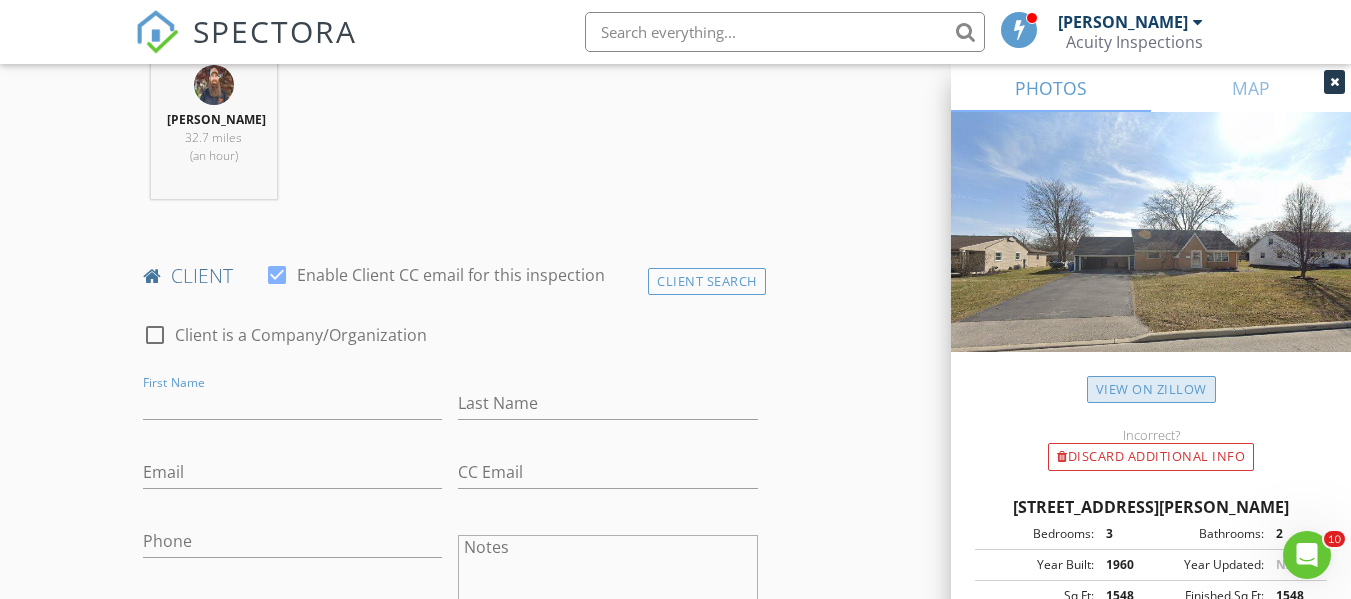 click on "View on Zillow" at bounding box center [1151, 389] 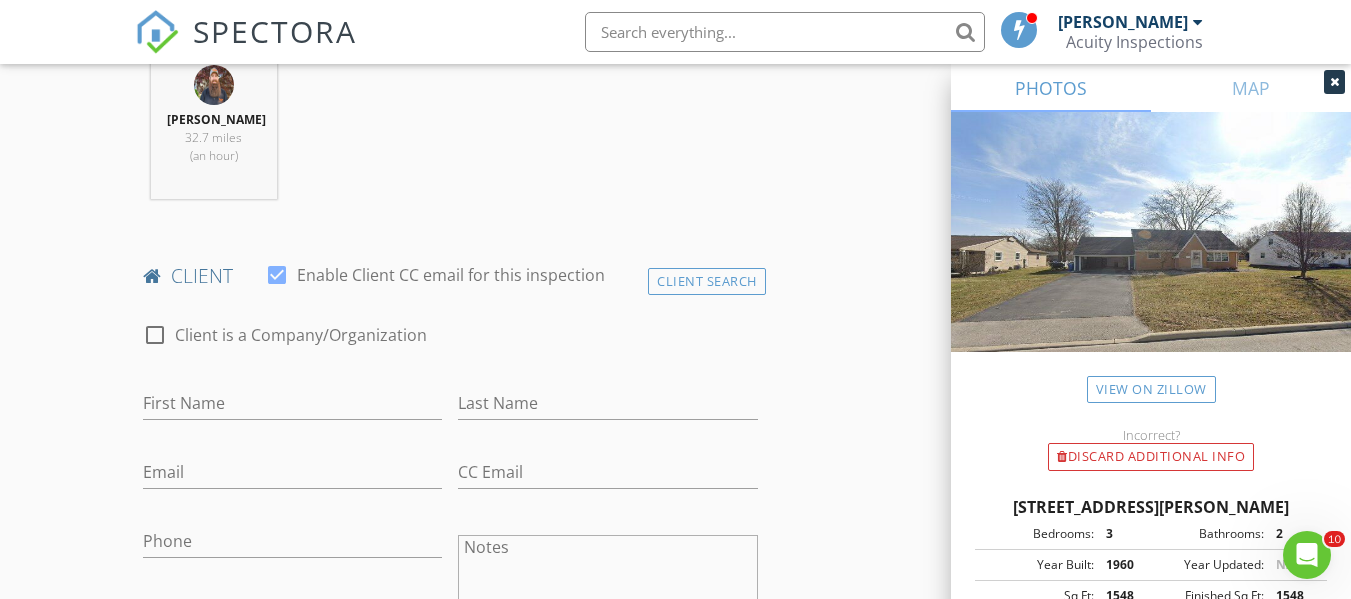 click on "INSPECTOR(S)
check_box   Ryan Fennell   PRIMARY   Ryan Fennell arrow_drop_down   check_box_outline_blank Ryan Fennell specifically requested
Date/Time
07/18/2025 9:00 AM
Location
Address Search       Address 243 Esther Ln   Unit   City Findlay   State OH   Zip 45840   County Hancock     Square Feet 1548   Year Built 1960   Foundation Crawlspace arrow_drop_down     Ryan Fennell     32.7 miles     (an hour)
client
check_box Enable Client CC email for this inspection   Client Search     check_box_outline_blank Client is a Company/Organization     First Name   Last Name   Email   CC Email   Phone           Notes   Private Notes
ADD ADDITIONAL client
SERVICES
check_box_outline_blank   Residential Home Inspection   General Visual Home Inspection check_box_outline_blank" at bounding box center [675, 1095] 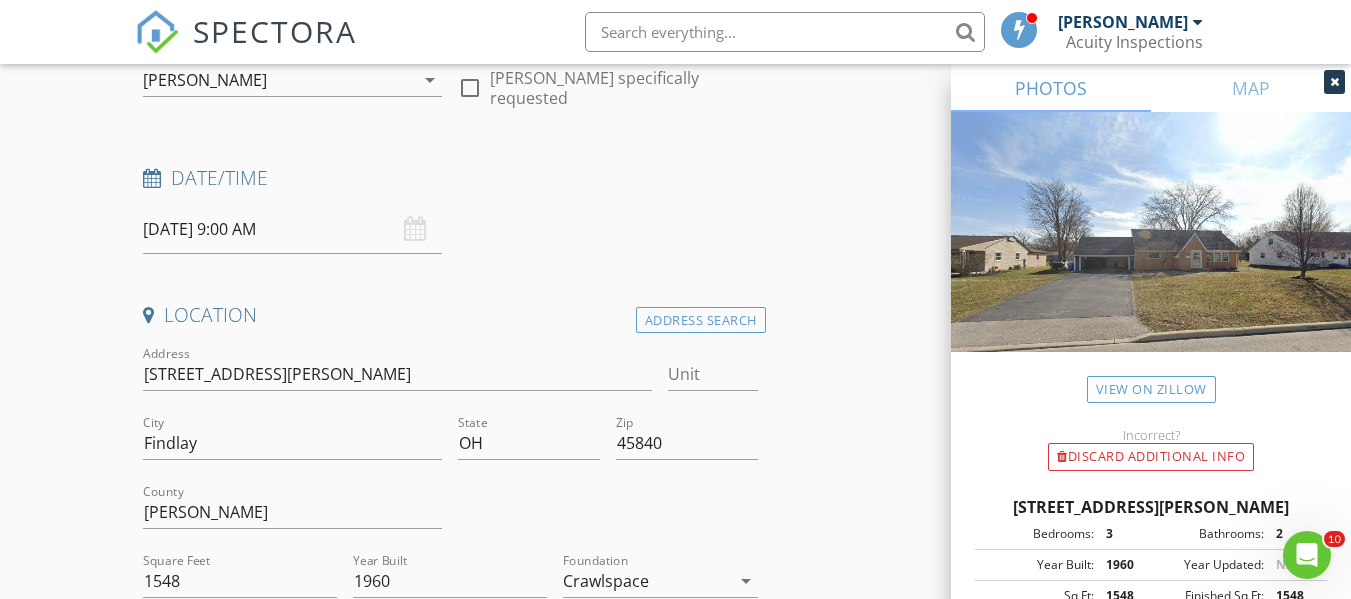 scroll, scrollTop: 0, scrollLeft: 0, axis: both 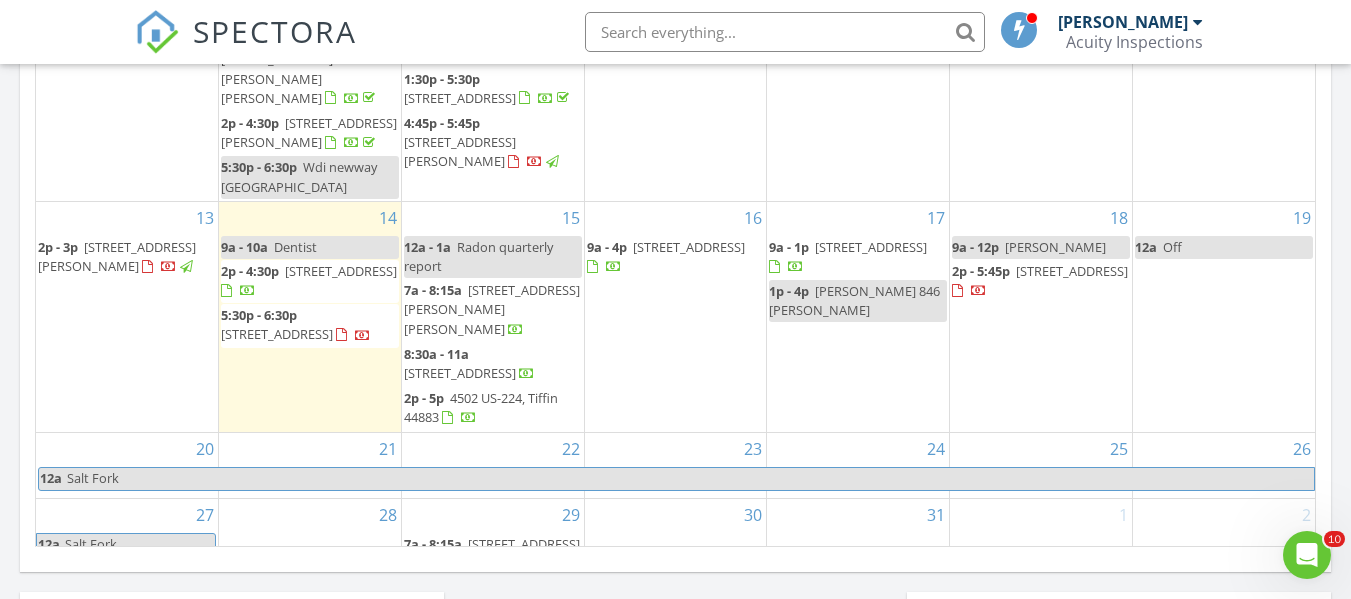 click on "[STREET_ADDRESS]" at bounding box center (871, 247) 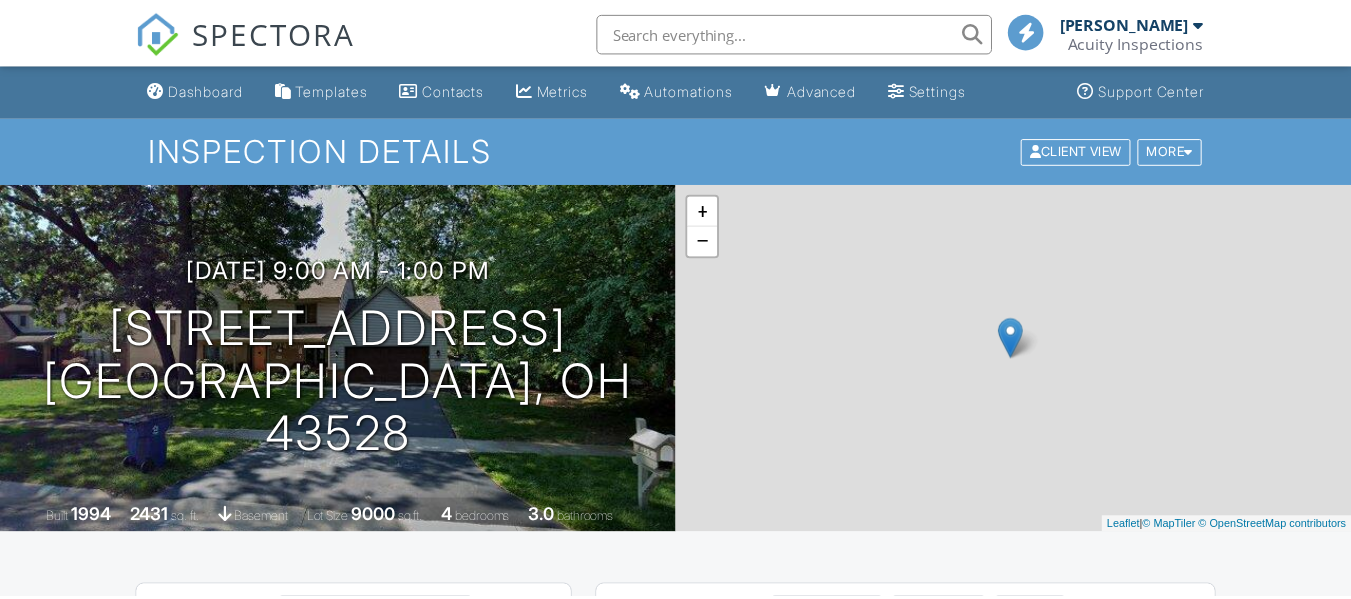 scroll, scrollTop: 0, scrollLeft: 0, axis: both 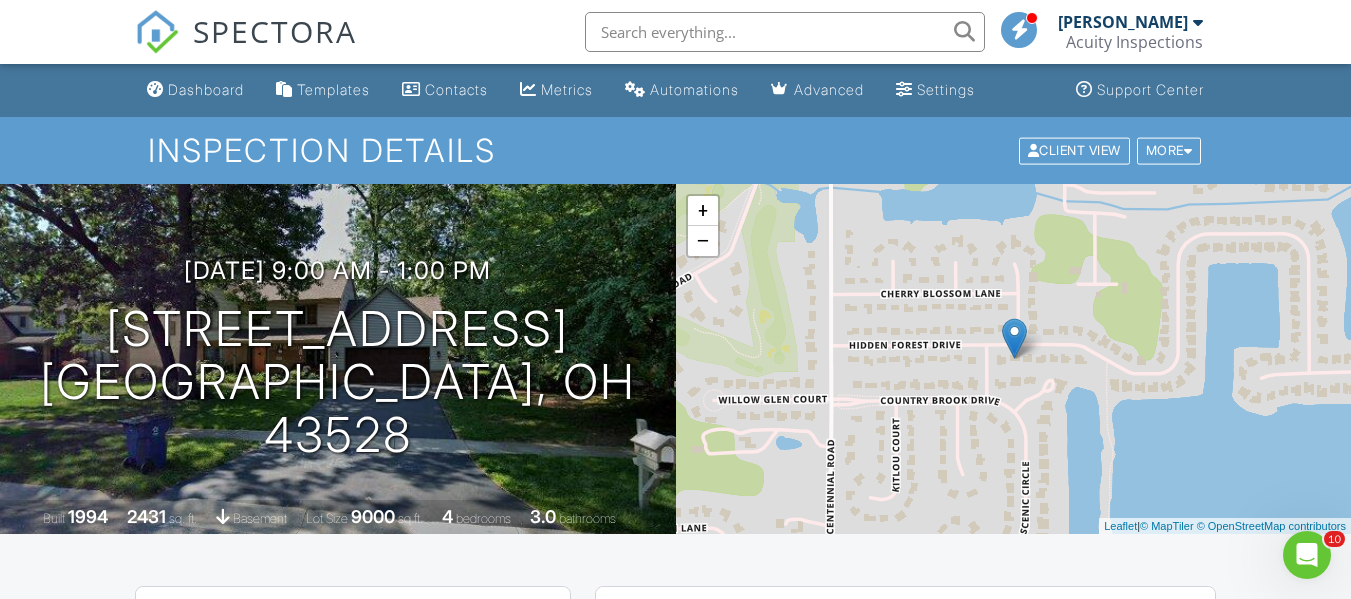 click at bounding box center [157, 32] 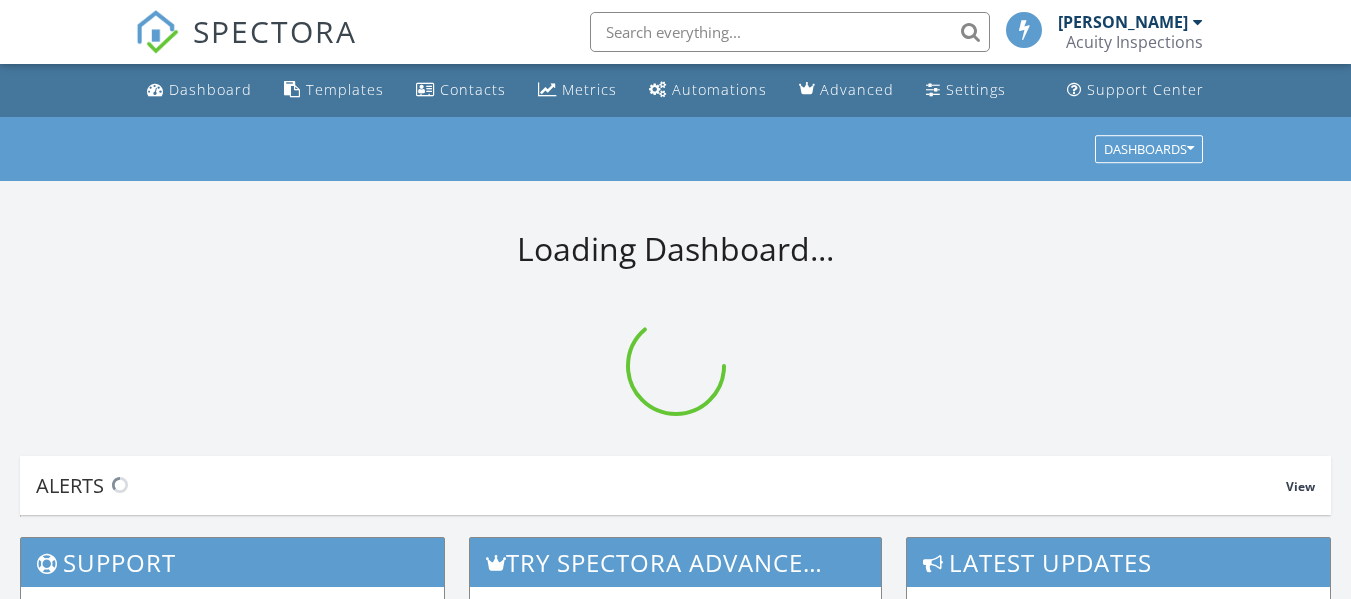 scroll, scrollTop: 0, scrollLeft: 0, axis: both 